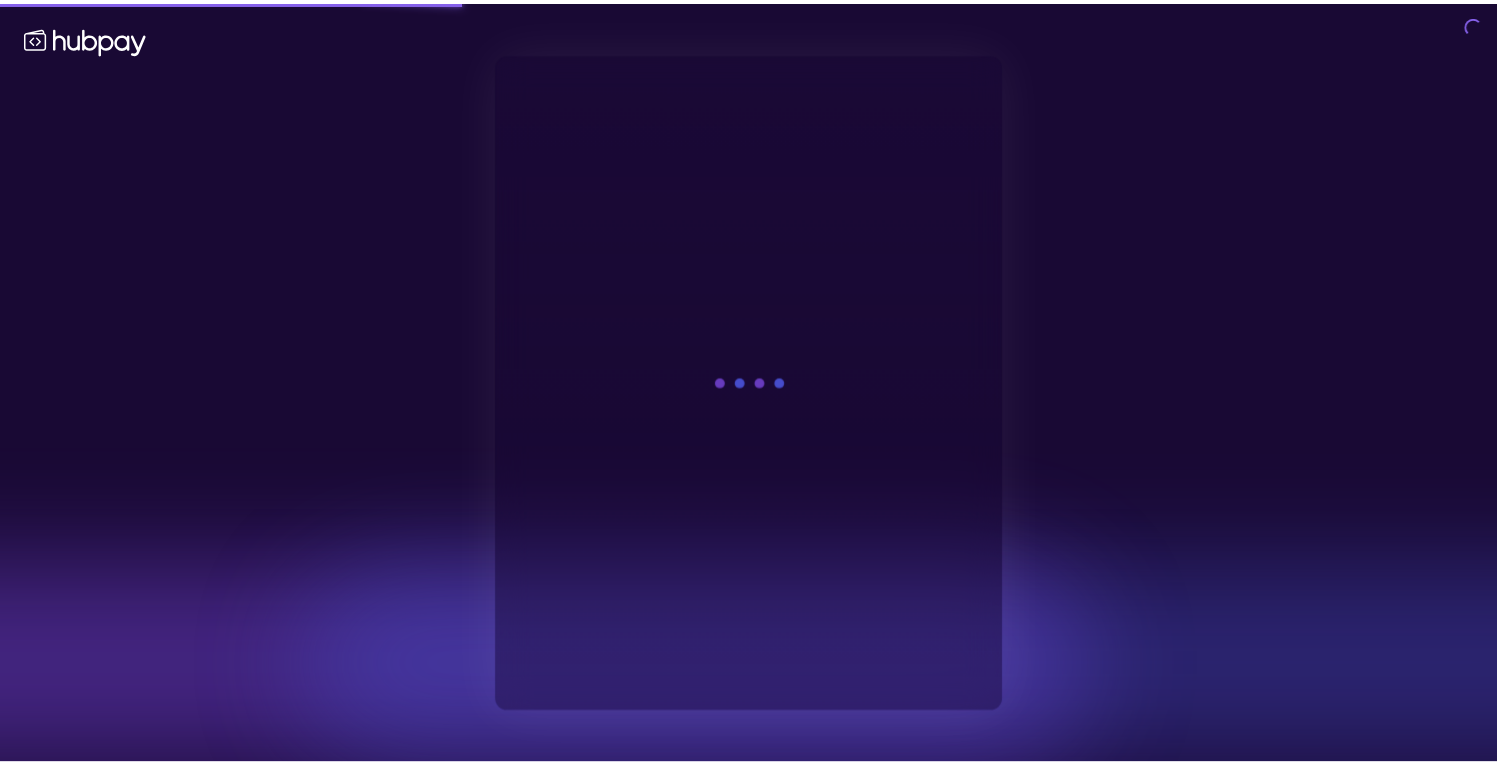 scroll, scrollTop: 0, scrollLeft: 0, axis: both 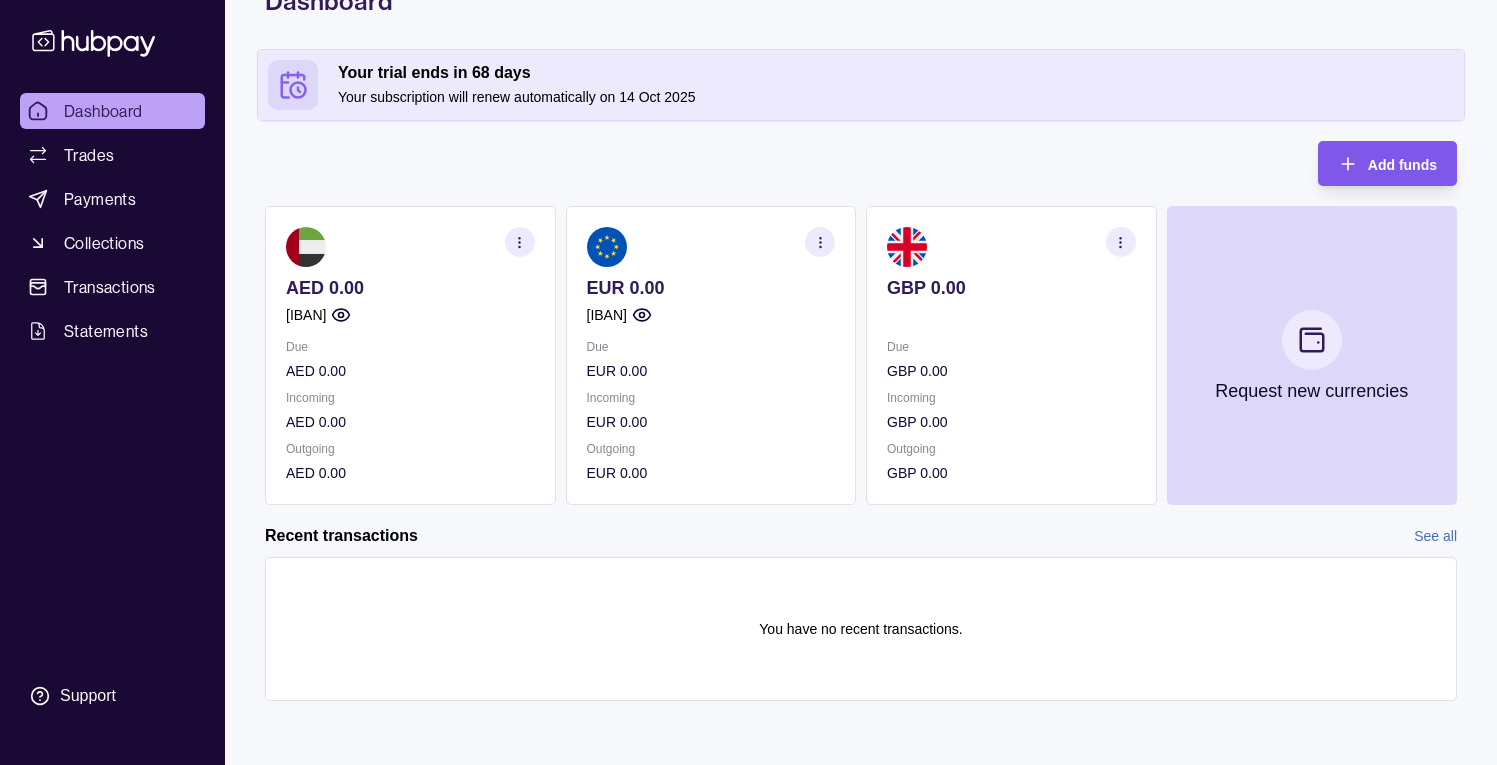 click on "Add funds" at bounding box center (1372, 163) 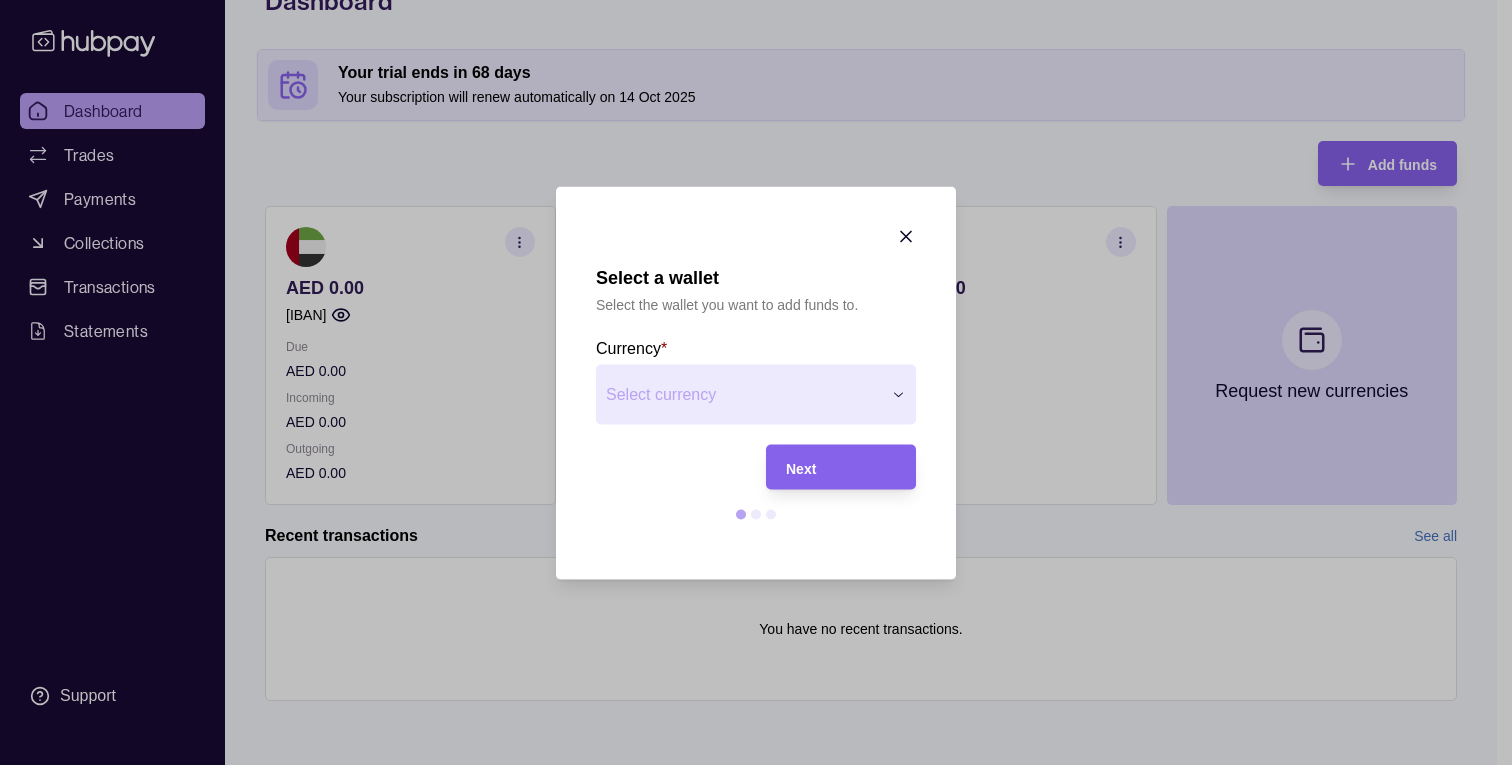 click on "Select a wallet Select the wallet you want to add funds to. Currency  * Select currency *** *** *** Next" at bounding box center (748, 765) 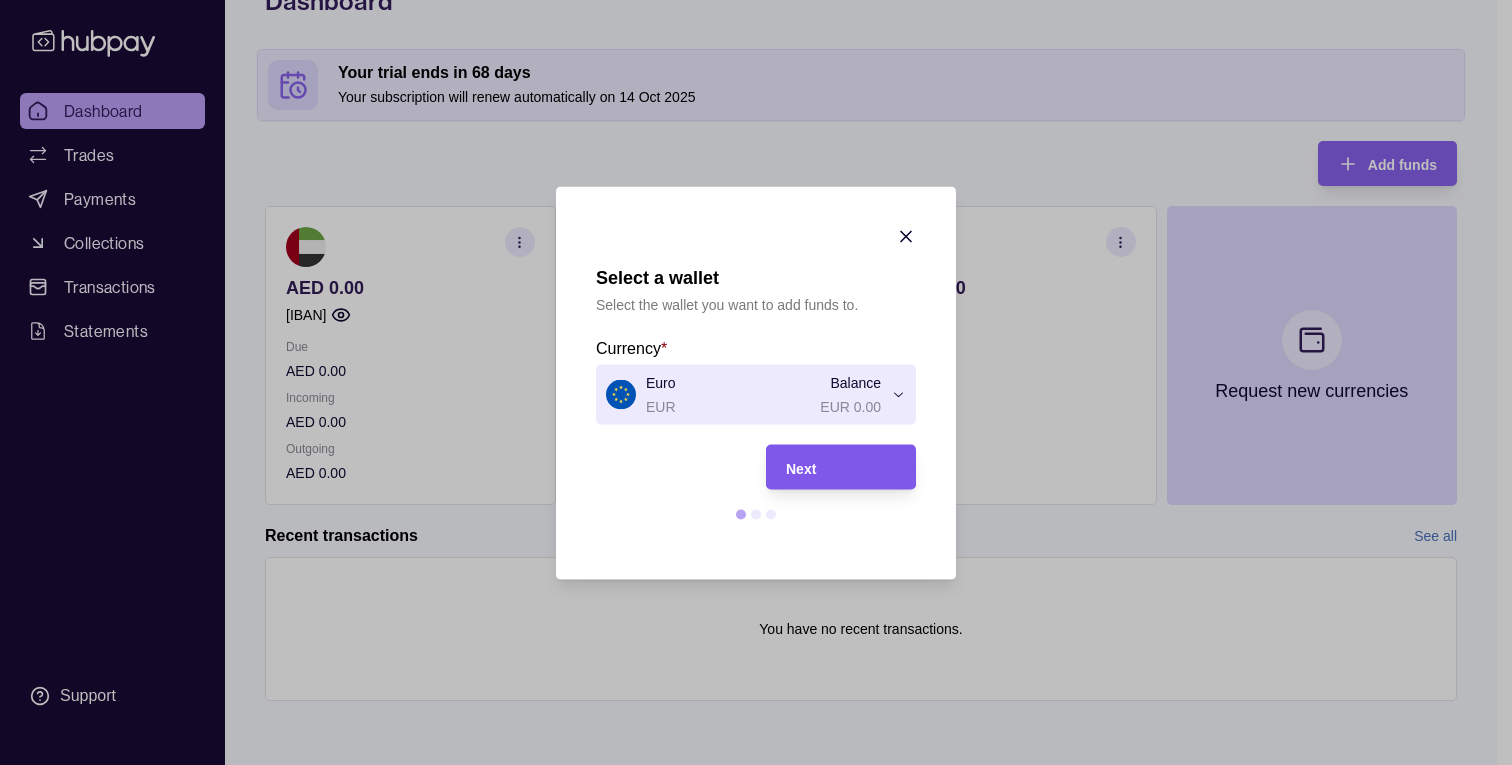 click on "Next" at bounding box center (801, 468) 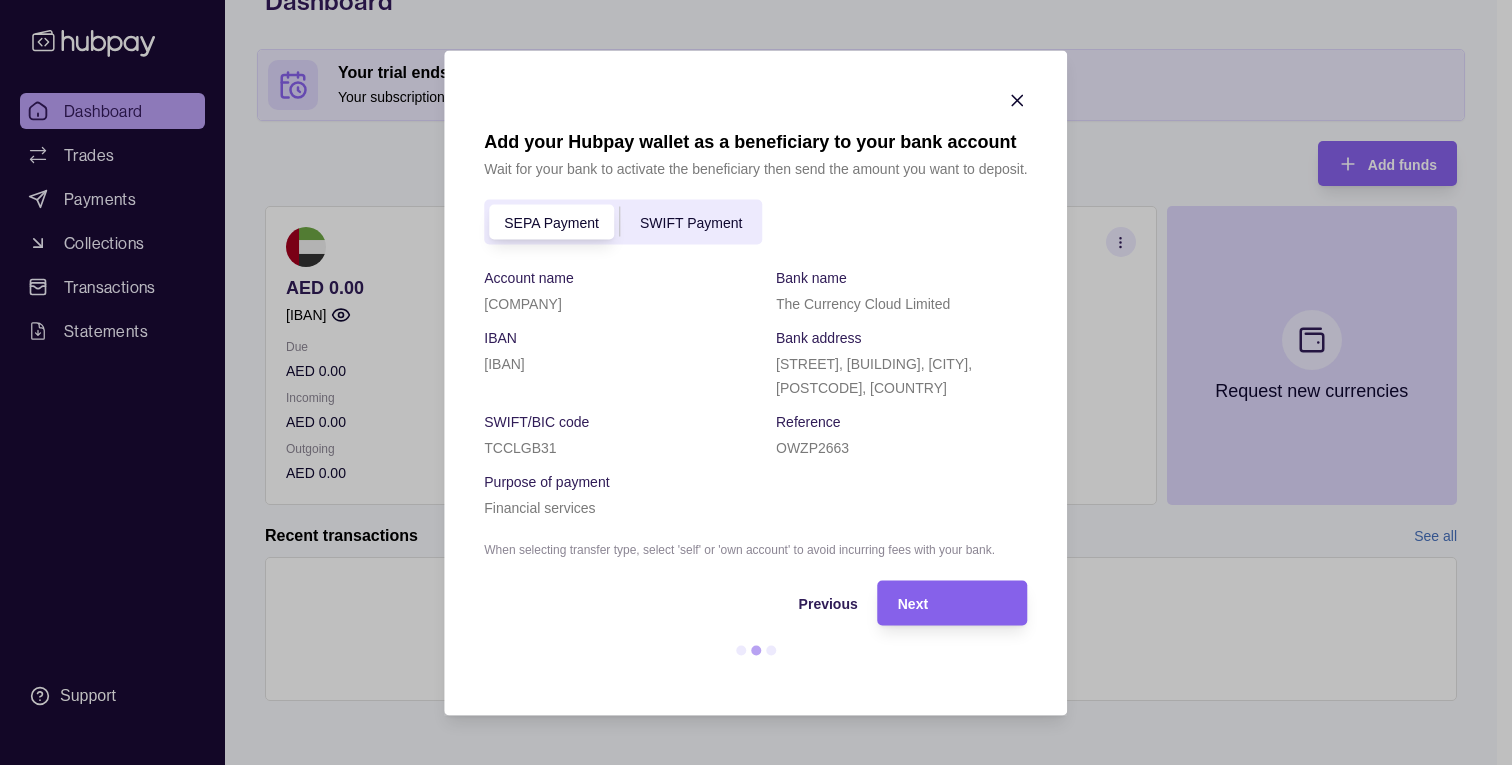 click on "SWIFT Payment" at bounding box center (691, 223) 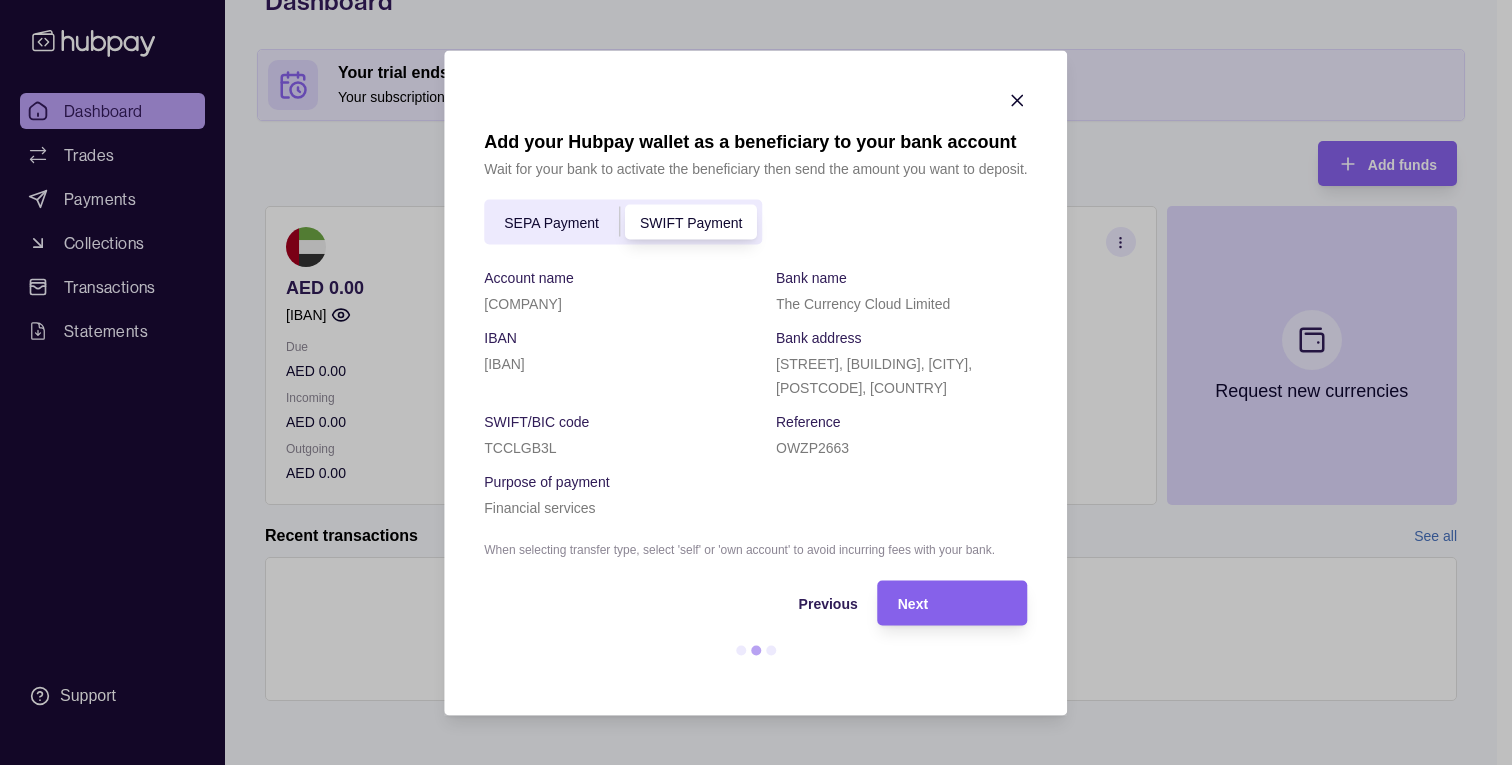 click on "SEPA Payment" at bounding box center (551, 223) 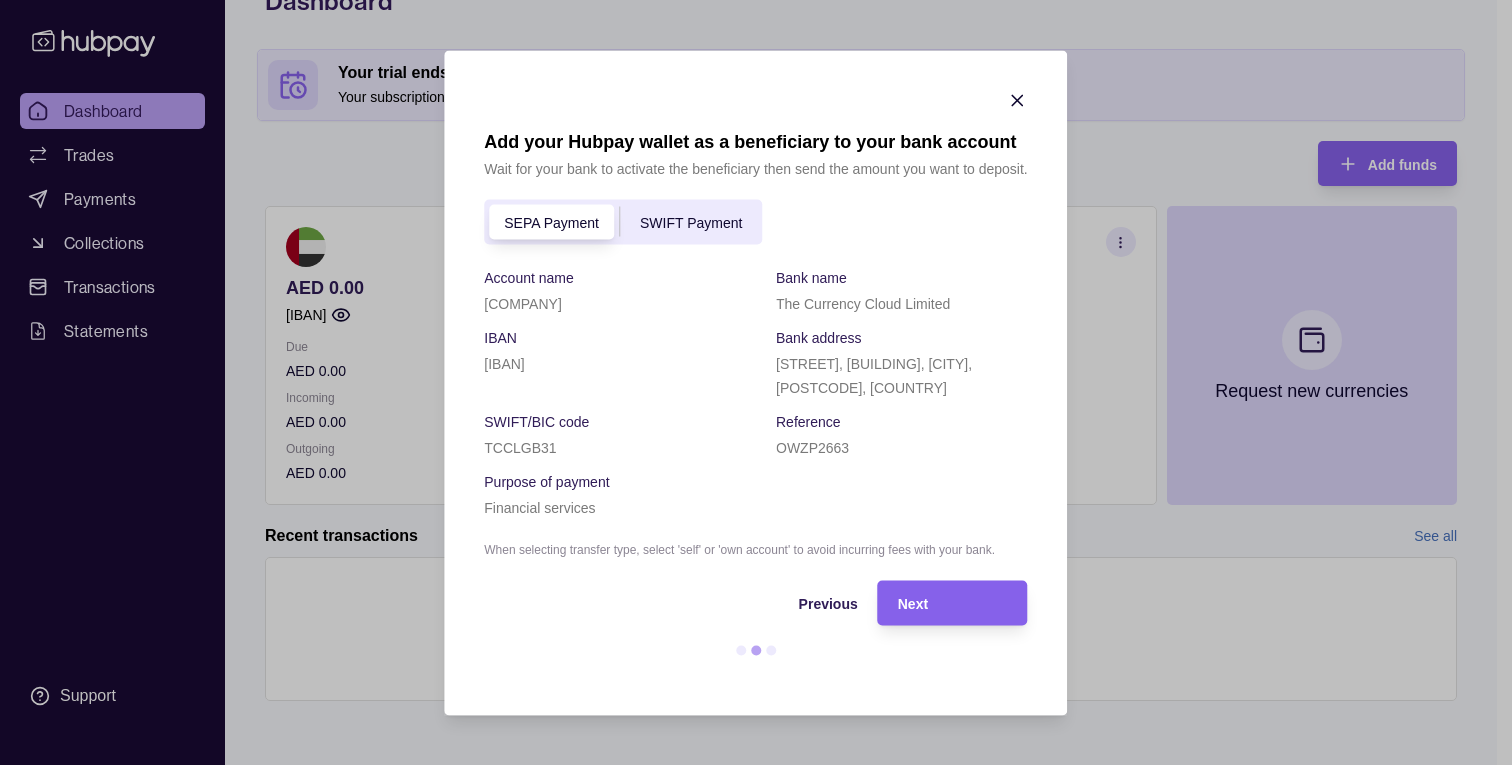 click on "Add your Hubpay wallet as a beneficiary to your bank account Wait for your bank to activate the beneficiary then send the amount you want to deposit." at bounding box center [755, 154] 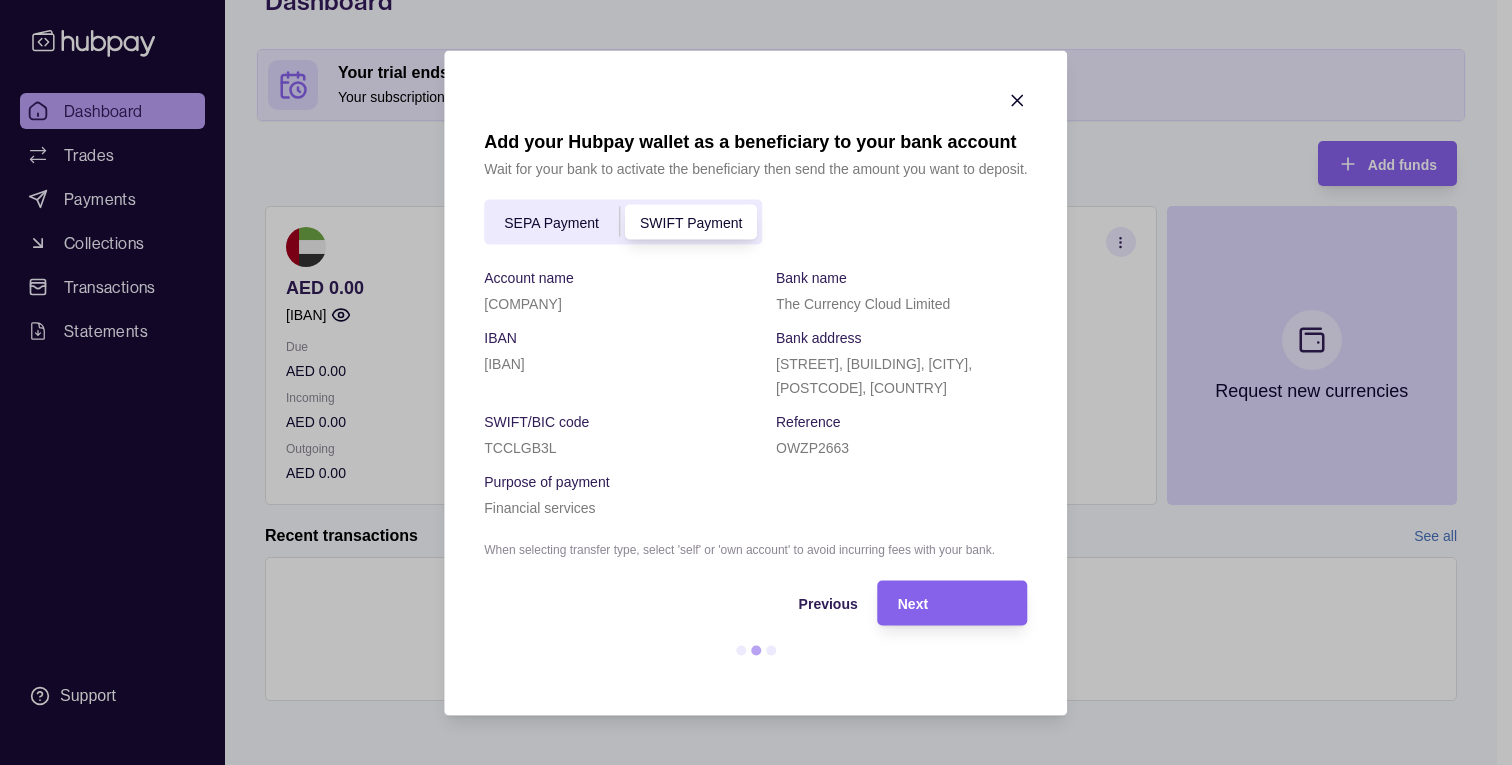 click on "SEPA Payment" at bounding box center (551, 223) 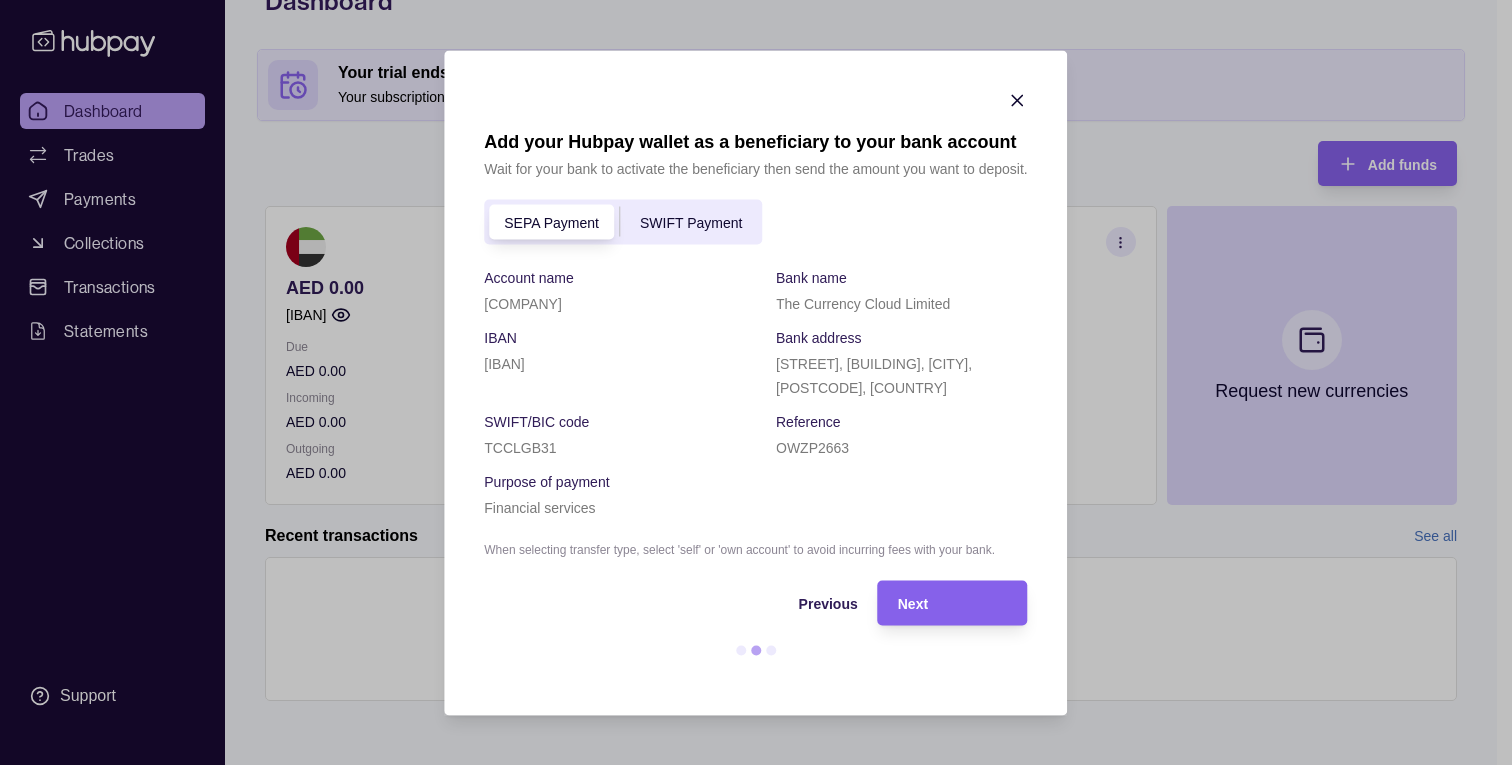 click on "SWIFT Payment" at bounding box center (691, 222) 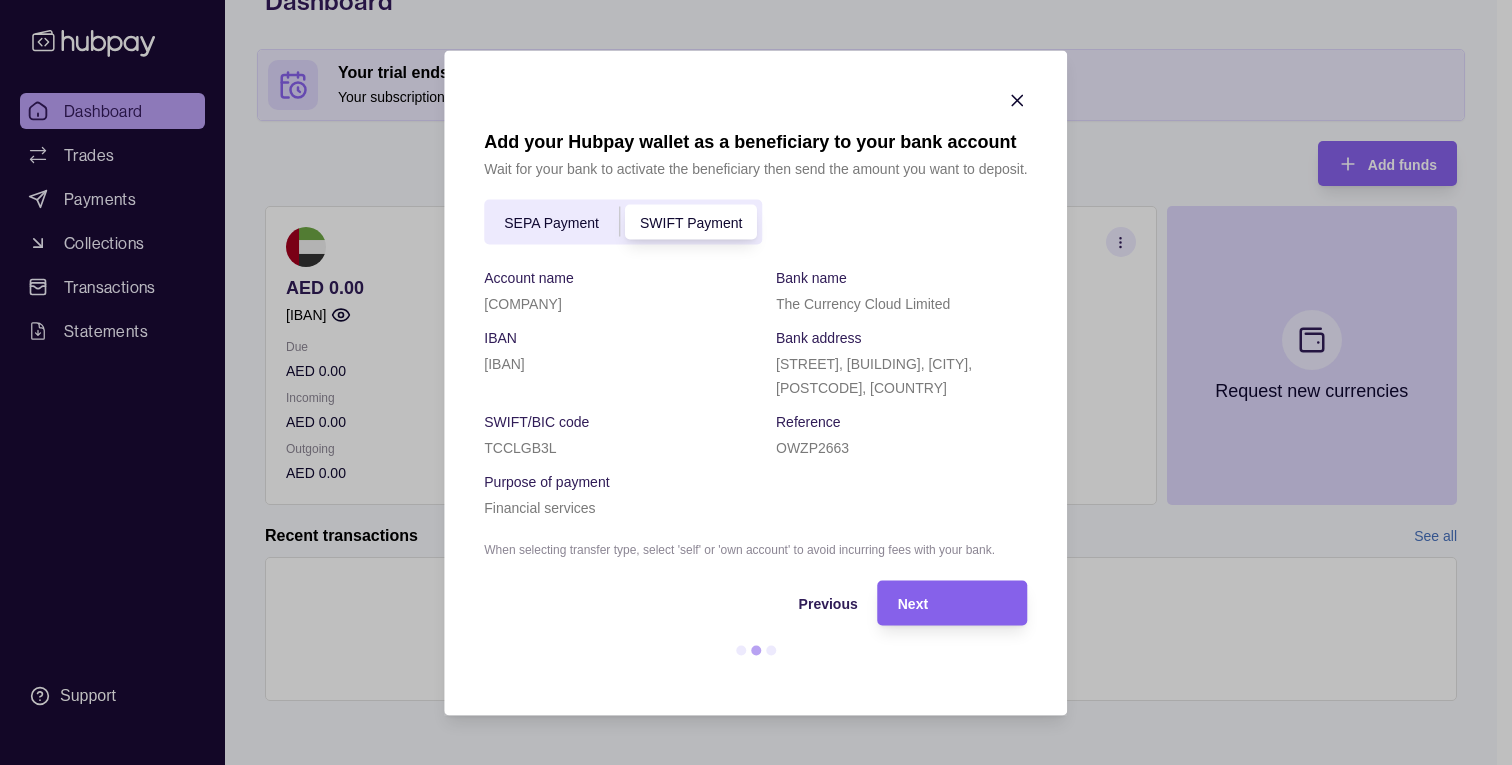 click on "SEPA Payment" at bounding box center (551, 222) 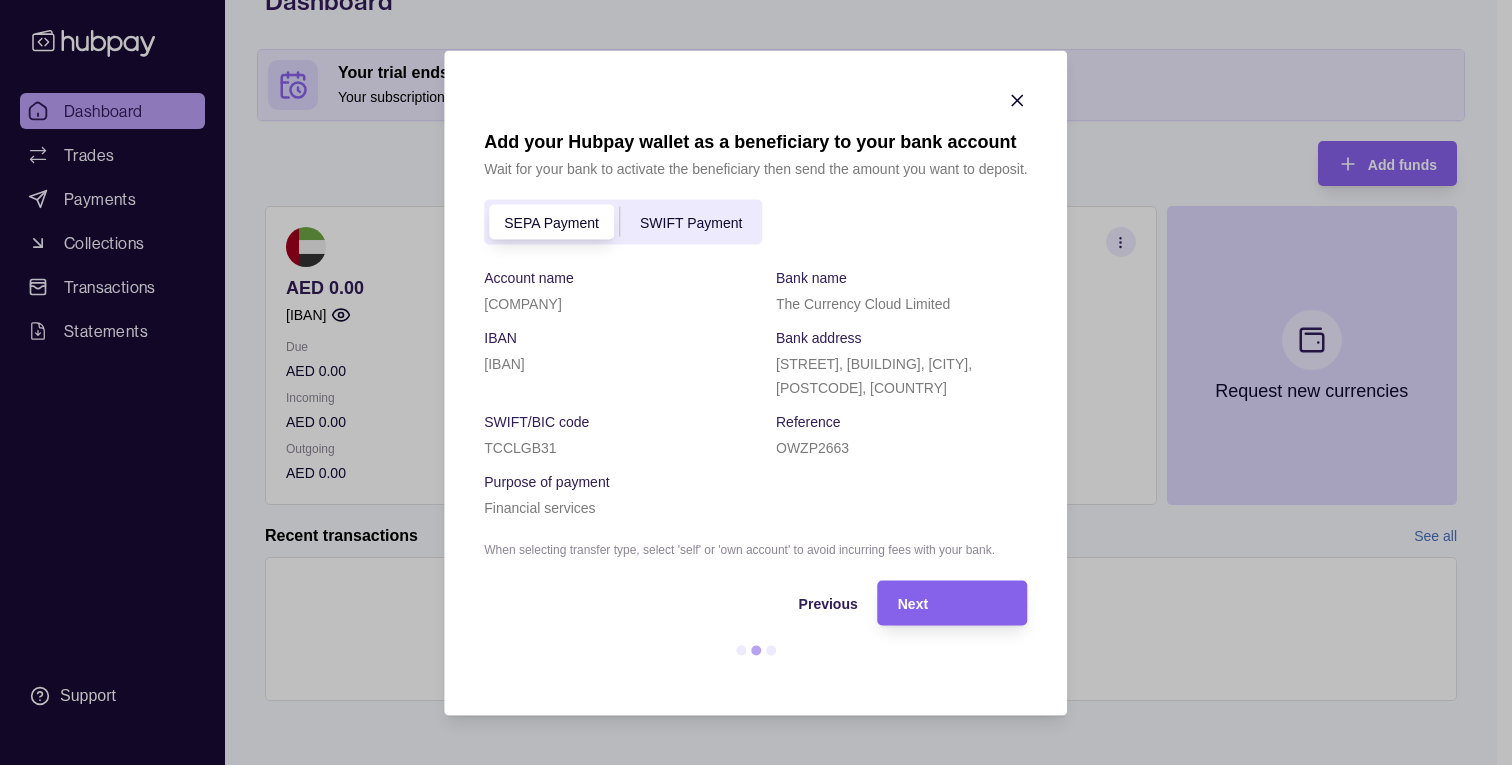 click on "SEPA Payment" at bounding box center [551, 222] 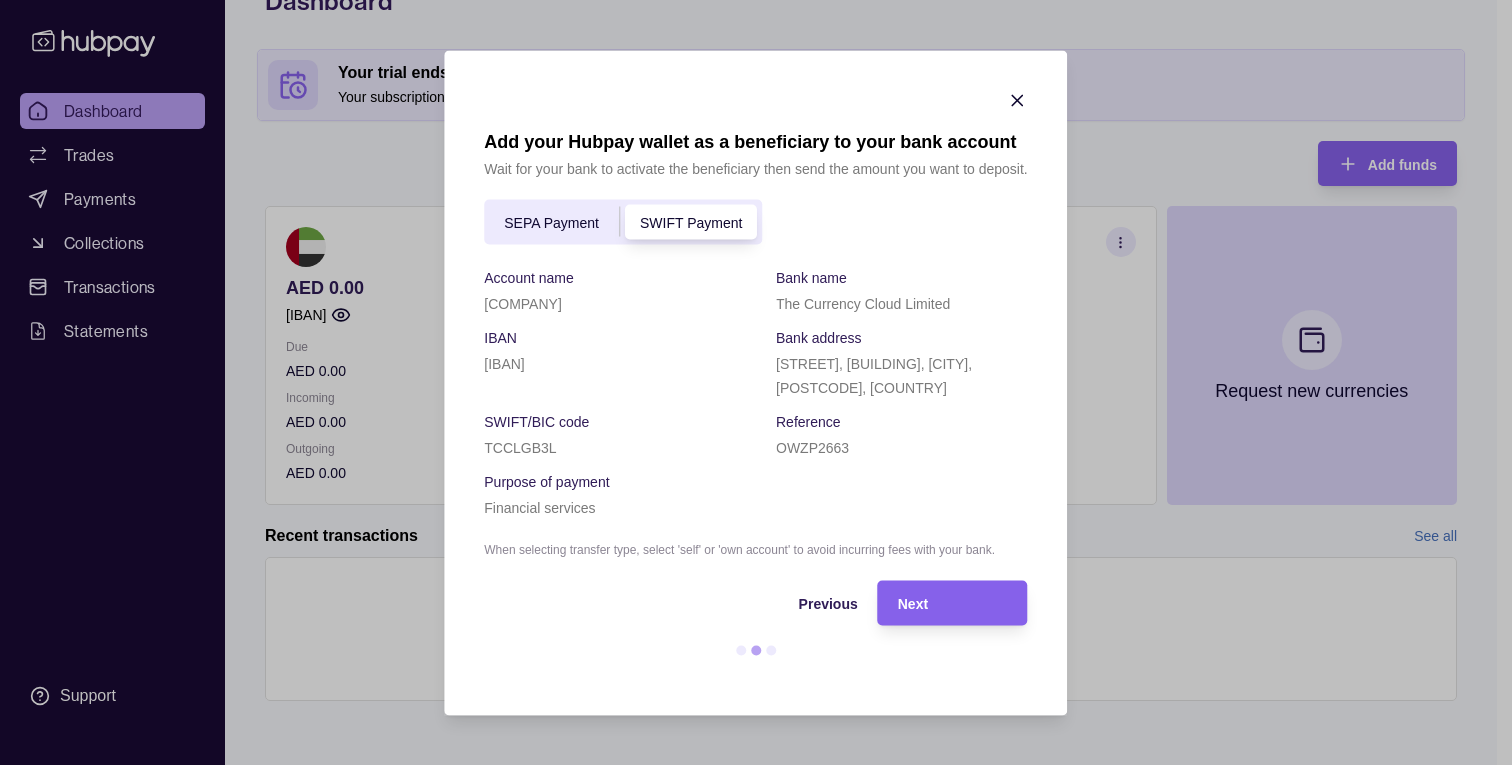 click on "SEPA Payment" at bounding box center (551, 223) 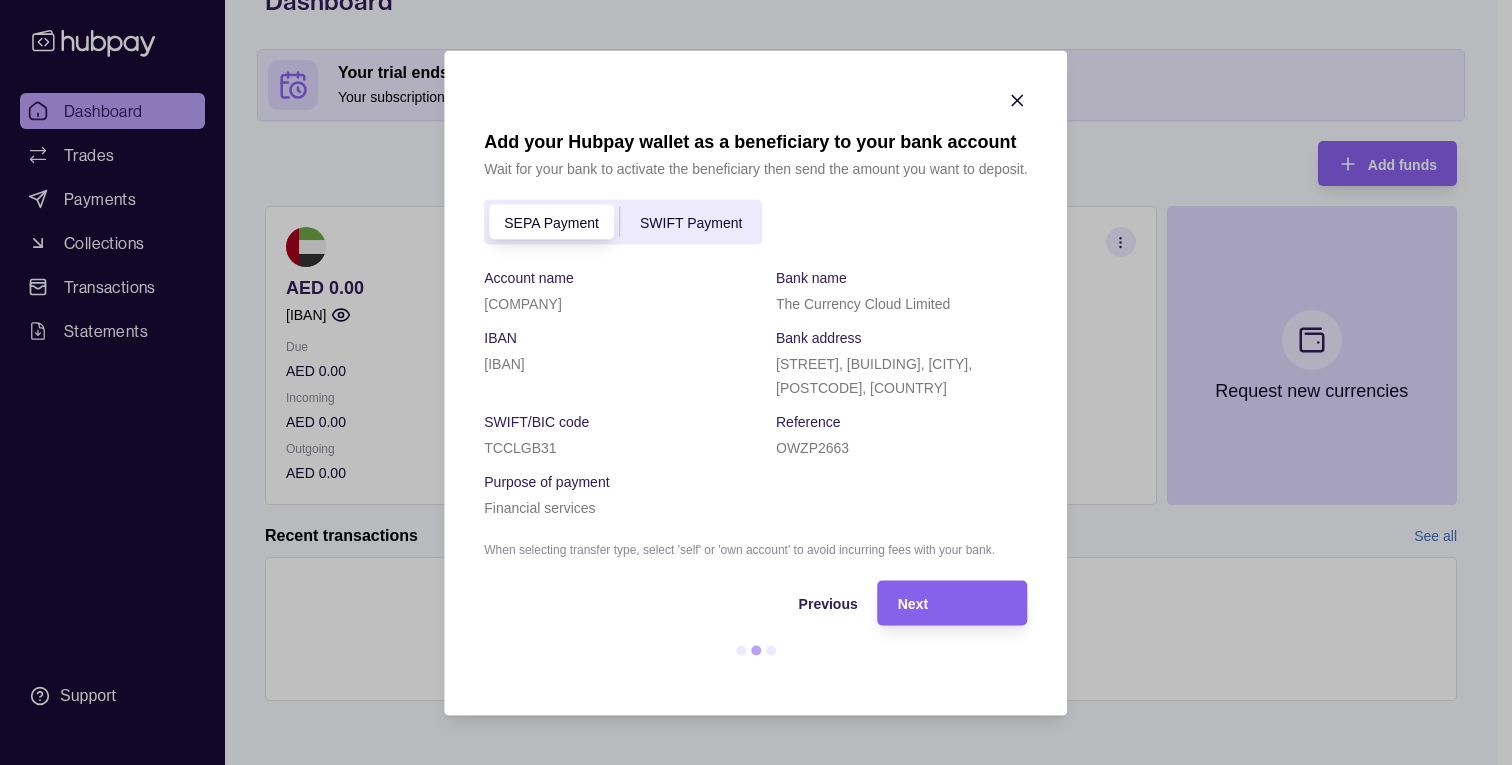 click 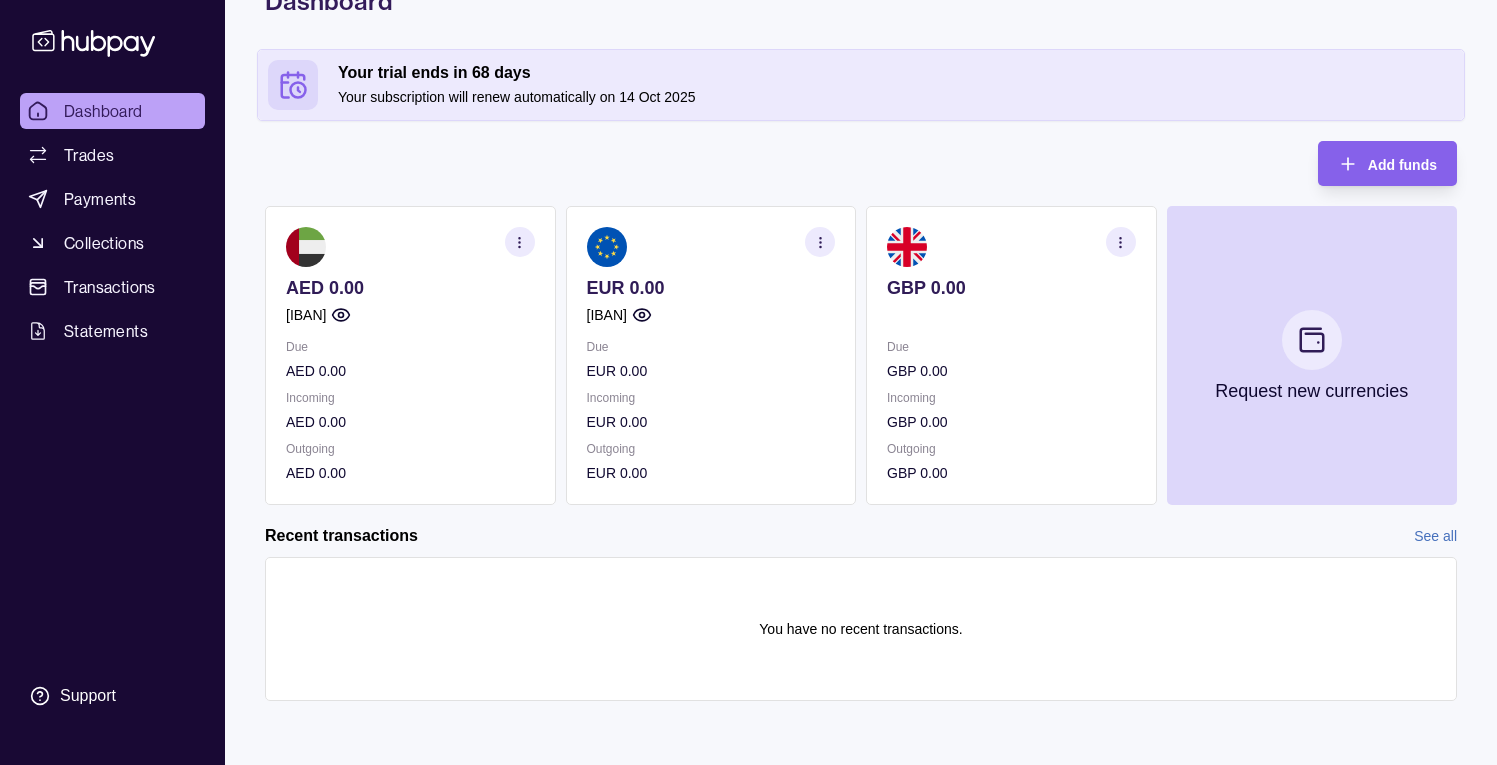 click 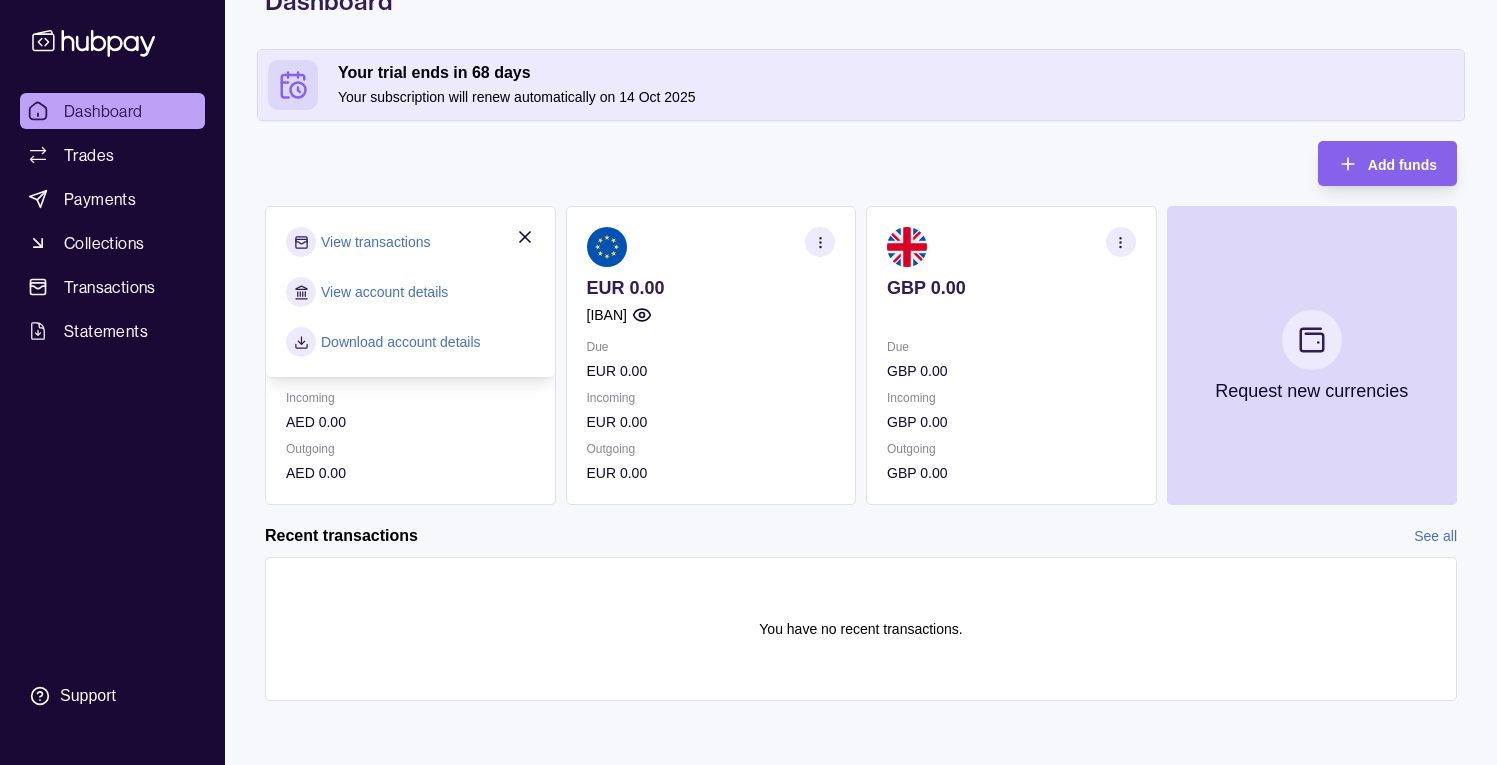 click on "Add funds AED 0.00 [IBAN] Due AED 0.00 Incoming AED 0.00 Outgoing AED 0.00 View transactions View account details Download account details Euro 0.00 [IBAN] Due EUR 0.00 Incoming EUR 0.00 Outgoing EUR 0.00 GBP 0.00                                                                                                               Due GBP 0.00 Incoming GBP 0.00 Outgoing GBP 0.00 Request new currencies" at bounding box center [861, 323] 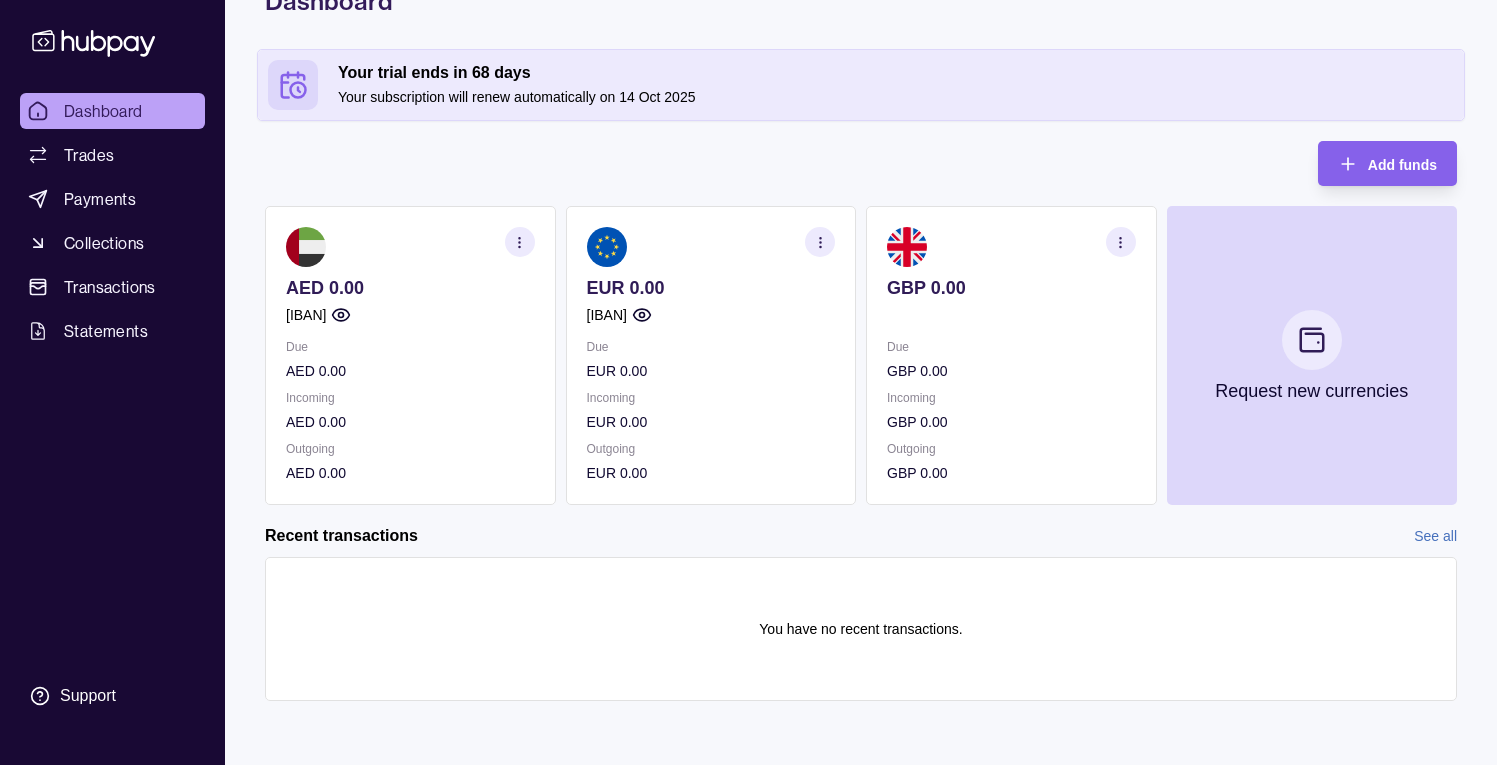 click 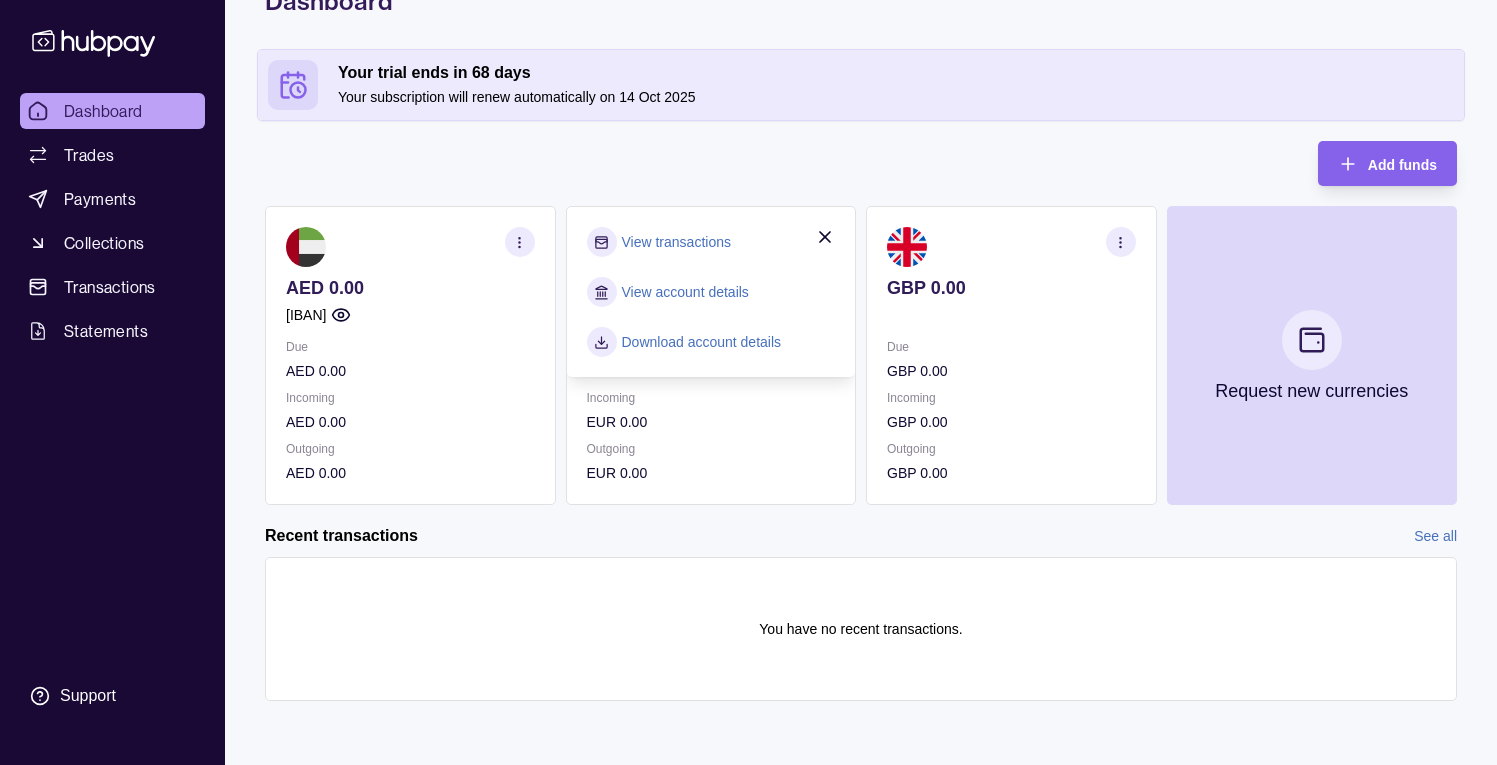 click on "View account details" at bounding box center (685, 292) 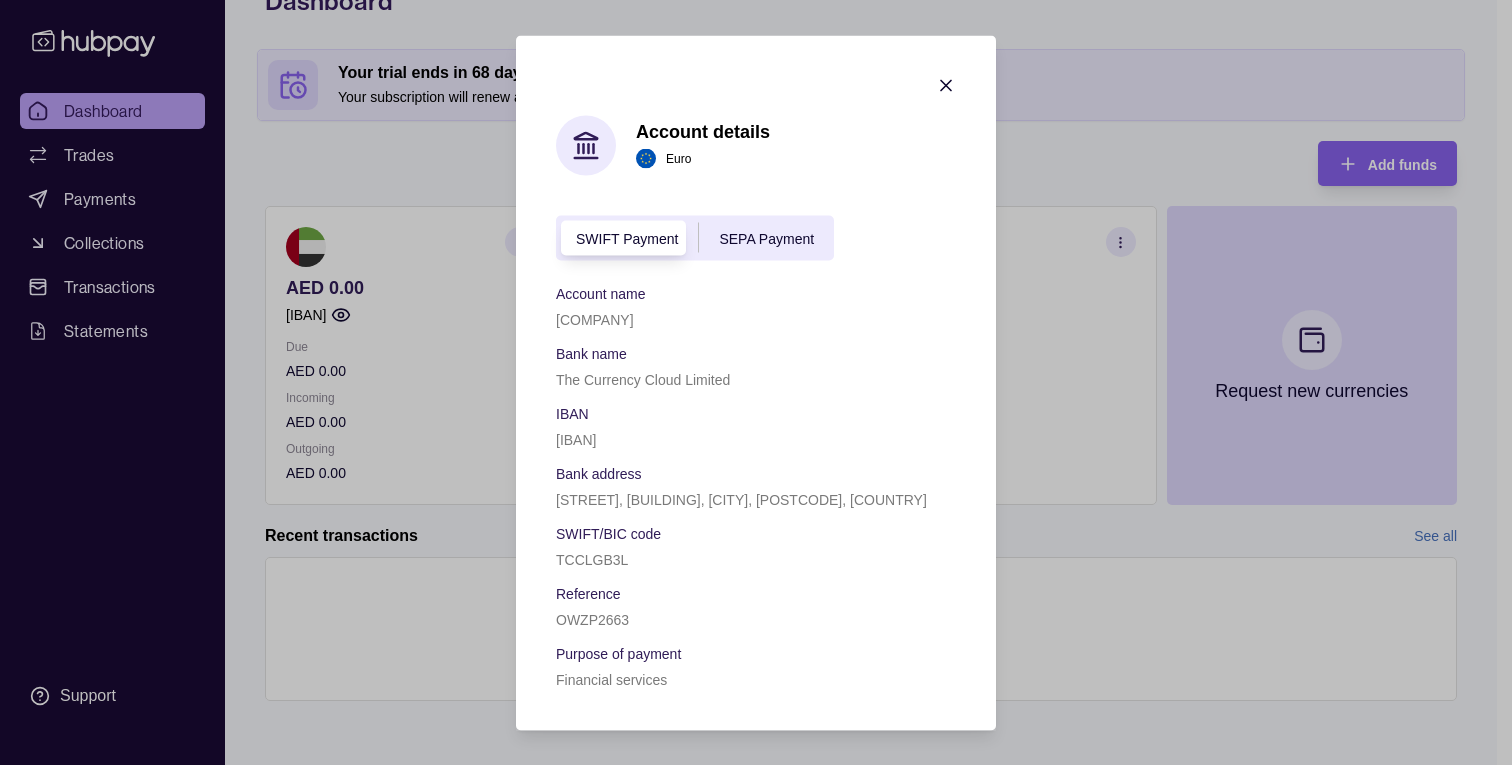 click 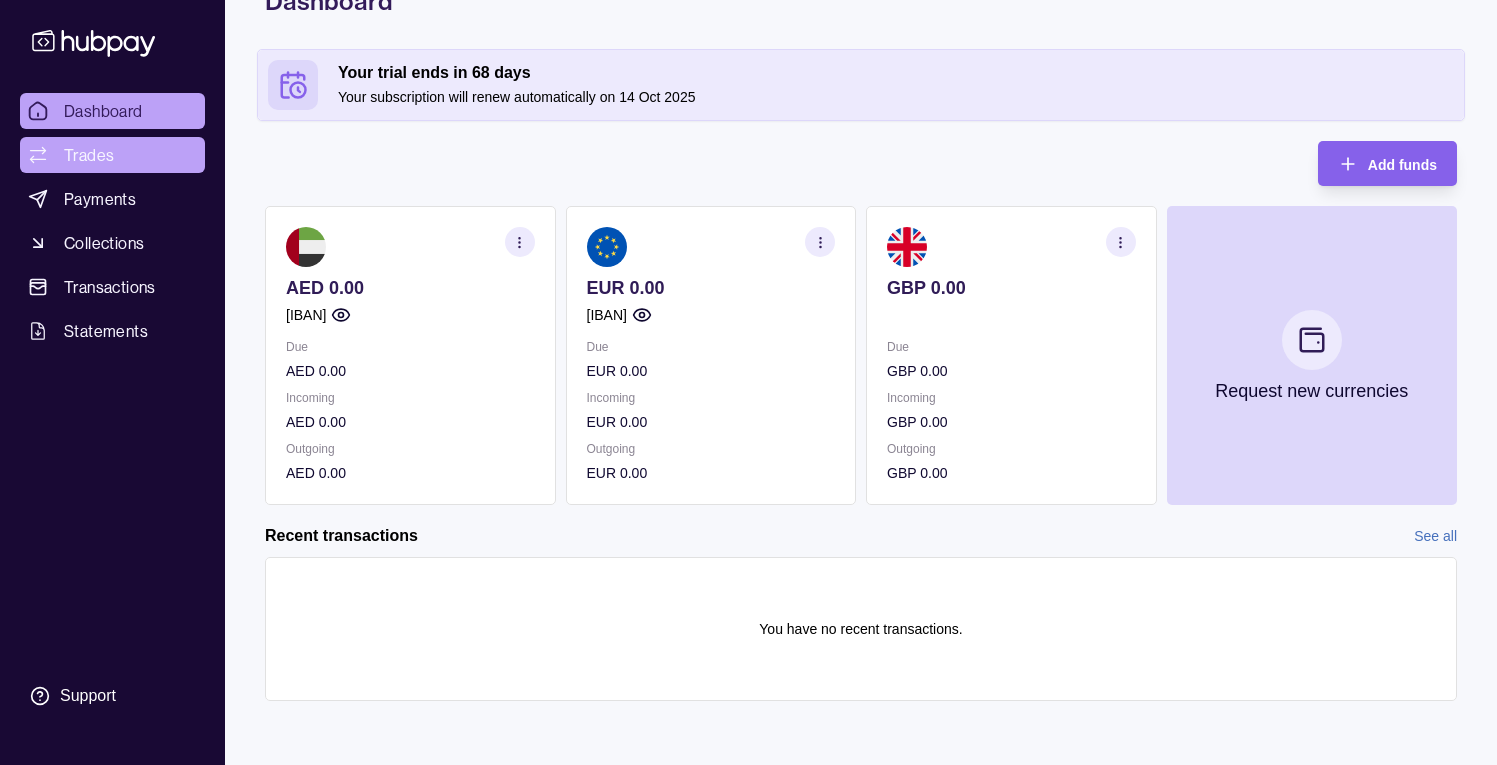 click on "Trades" at bounding box center (112, 155) 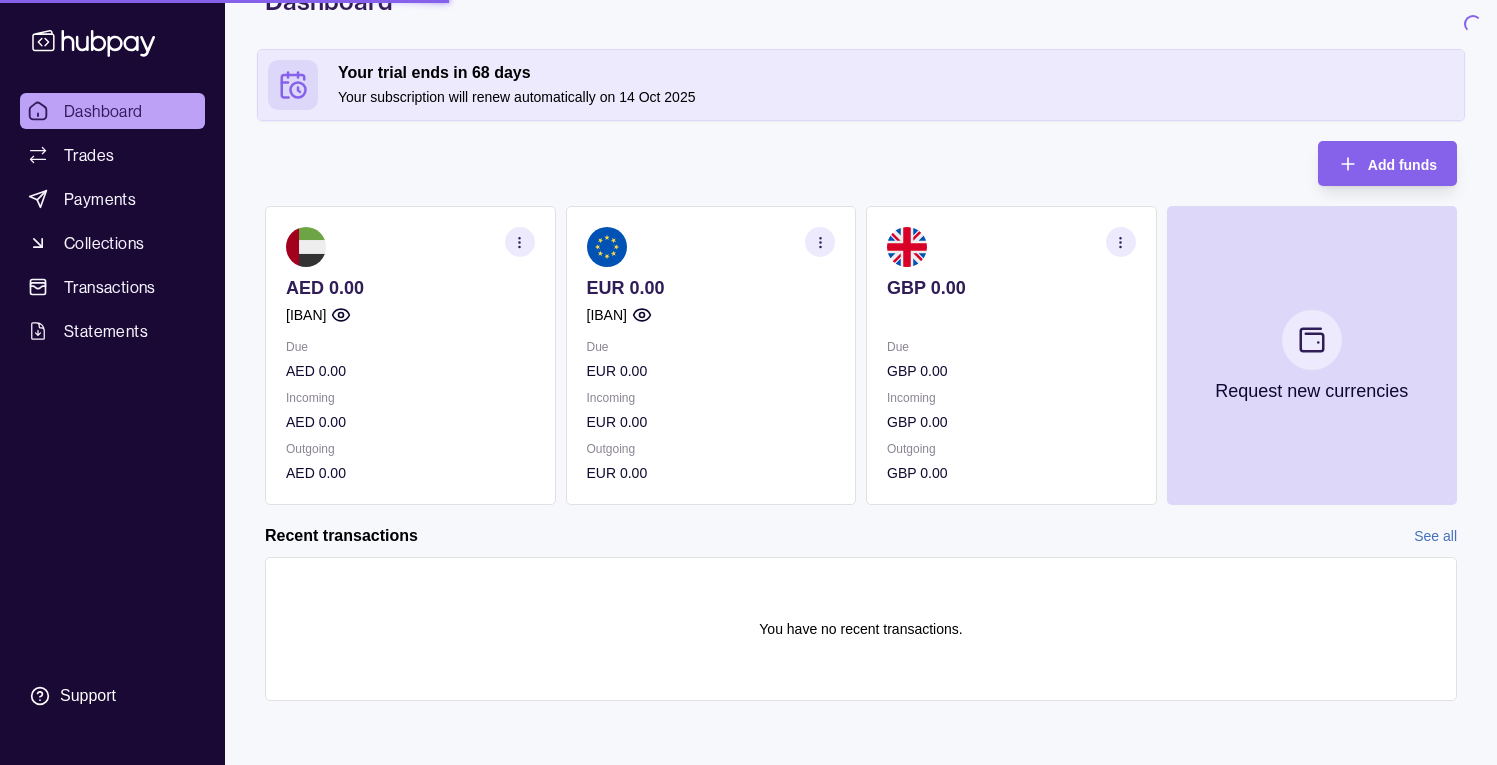 scroll, scrollTop: 0, scrollLeft: 0, axis: both 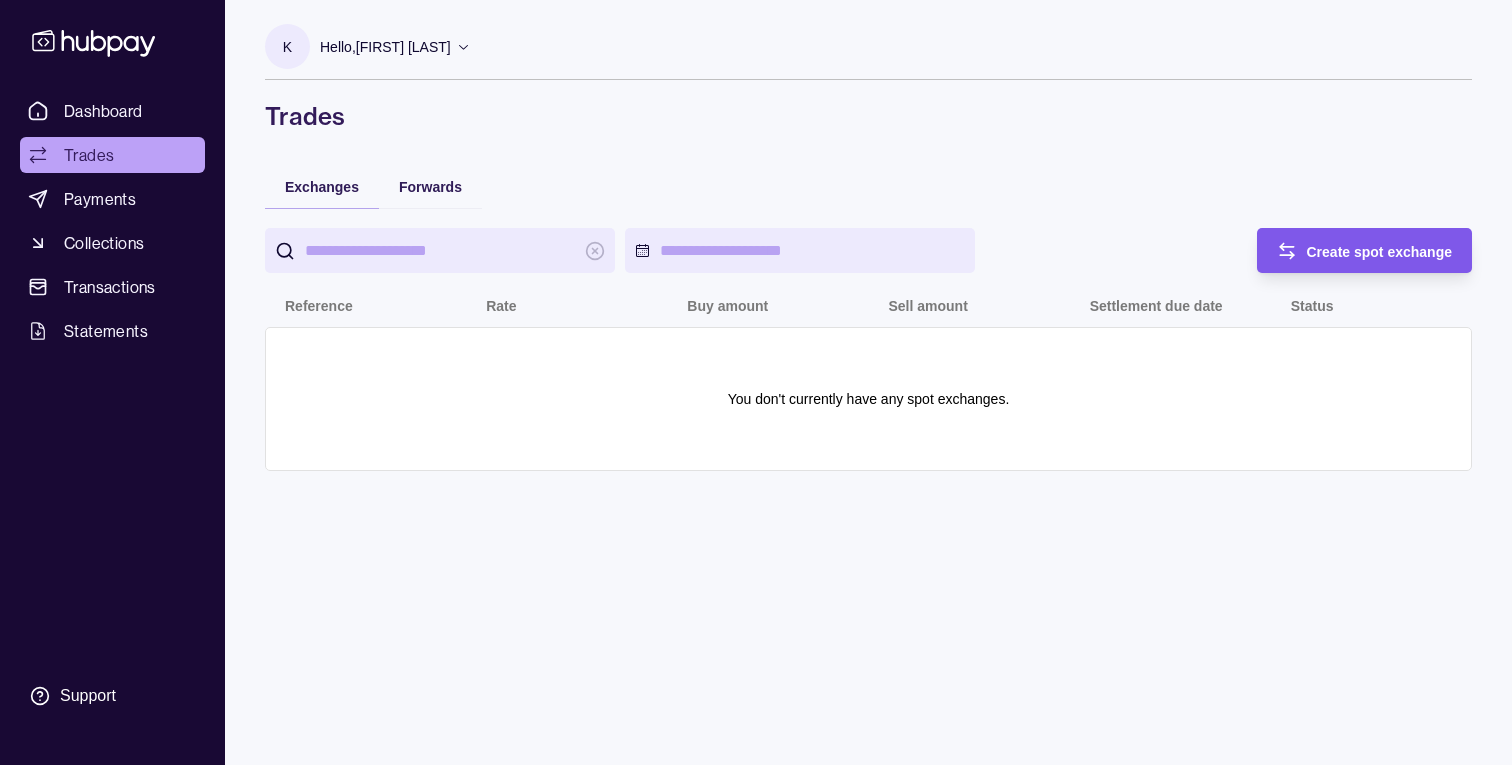 click on "Create spot exchange" at bounding box center [1380, 252] 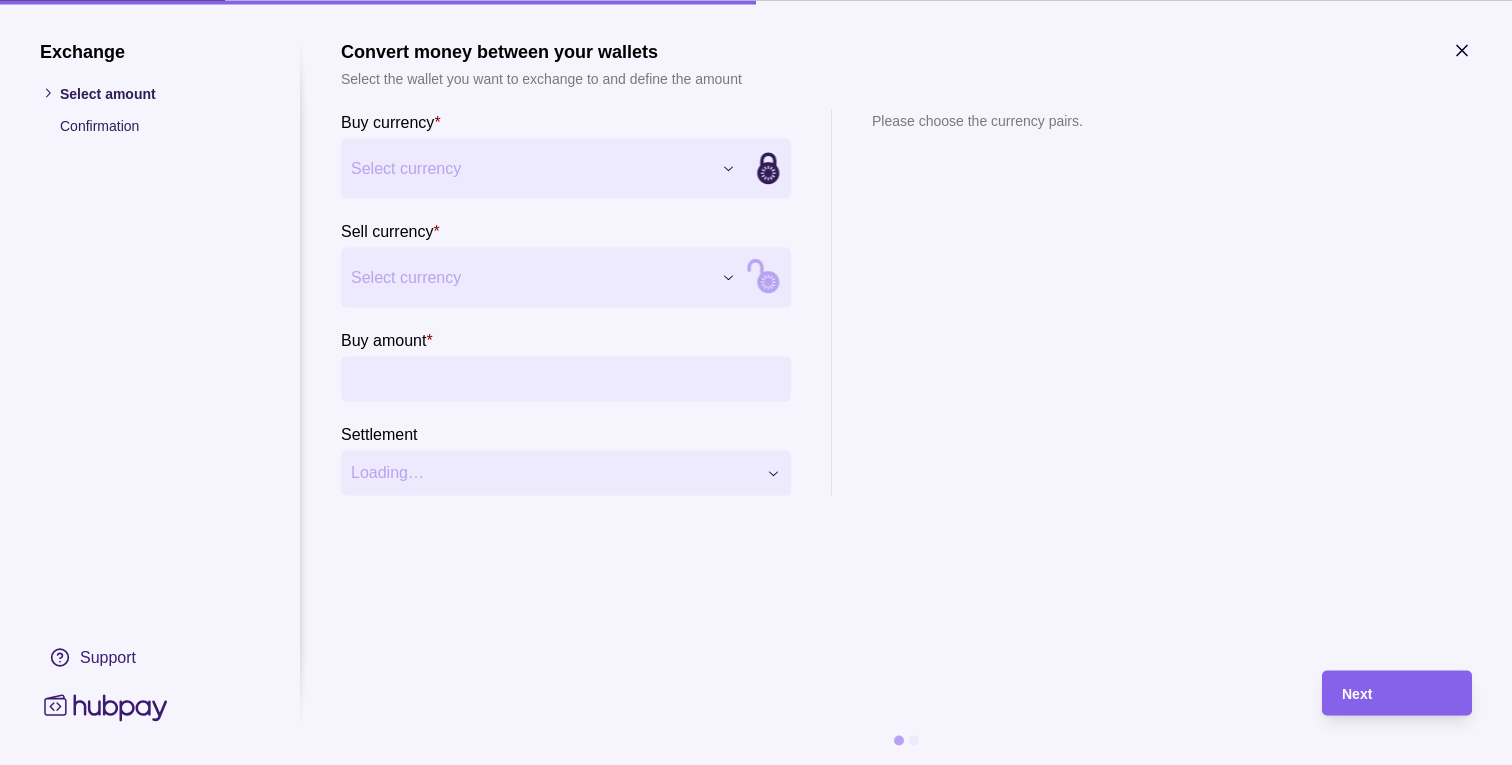 click on "Exchange Select amount Confirmation Support Convert money between your wallets Select the wallet you want to exchange to and define the amount Buy currency  * Select currency *** *** *** Sell currency  * Select currency *** *** *** Buy amount  * Settlement Loading… Please choose the currency pairs. Next" at bounding box center [756, 765] 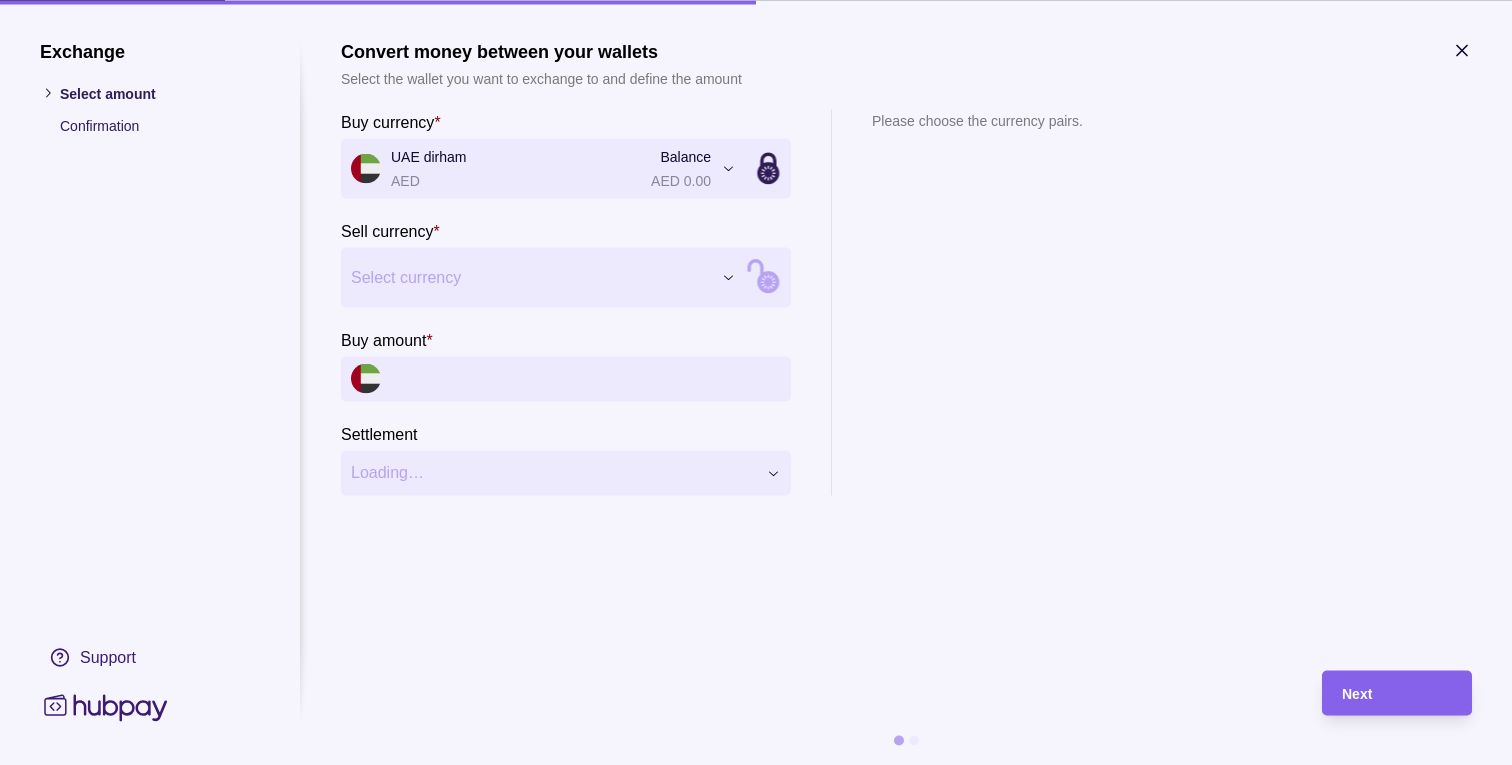 click on "Exchange Select amount Confirmation Support Convert money between your wallets Select the wallet you want to exchange to and define the amount Buy currency  * UAE dirham AED Balance AED 0.00 *** *** *** Sell currency  * Select currency *** *** *** Buy amount  * Settlement Loading… Please choose the currency pairs. Next" at bounding box center (756, 765) 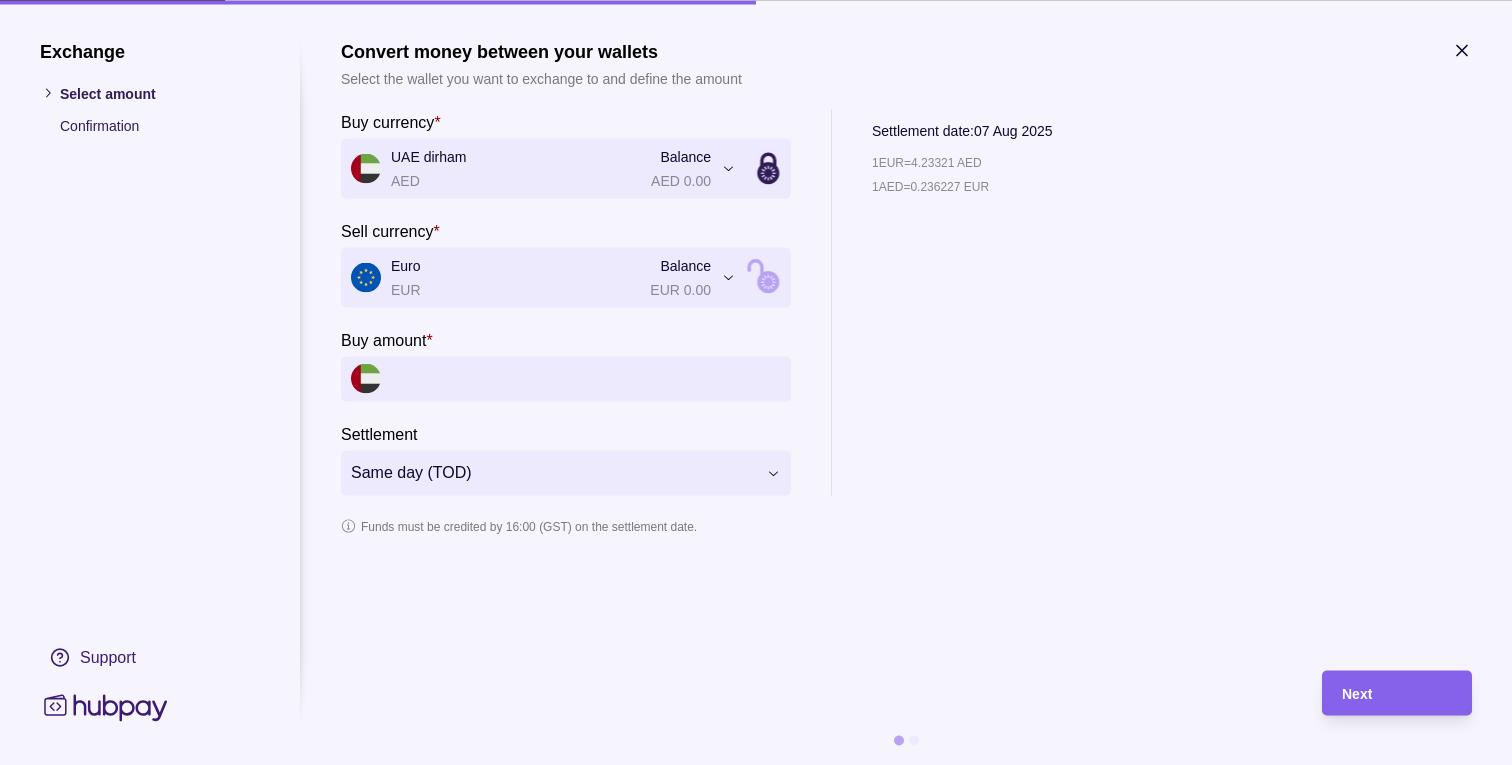 click on "**********" at bounding box center [756, 765] 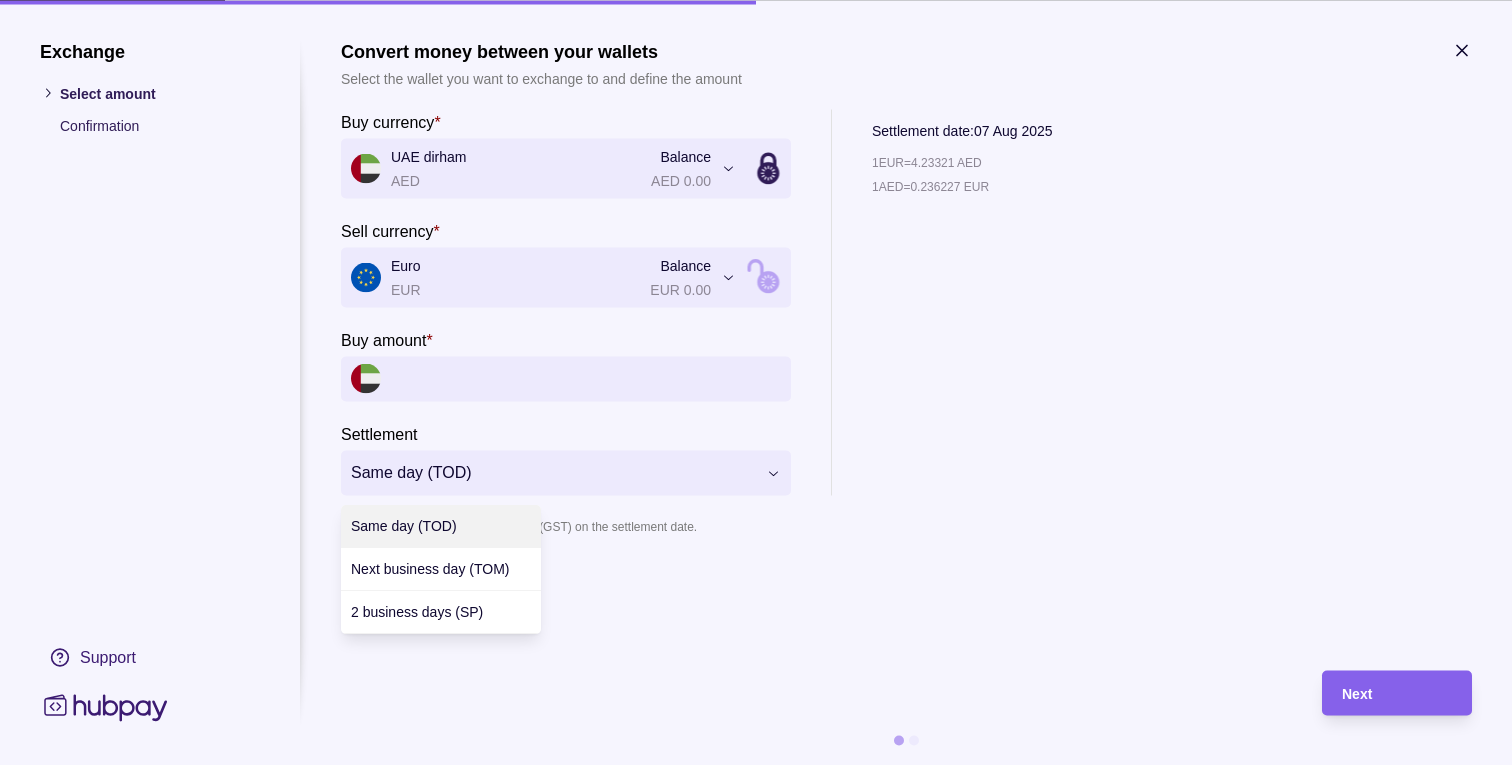 click at bounding box center (756, 382) 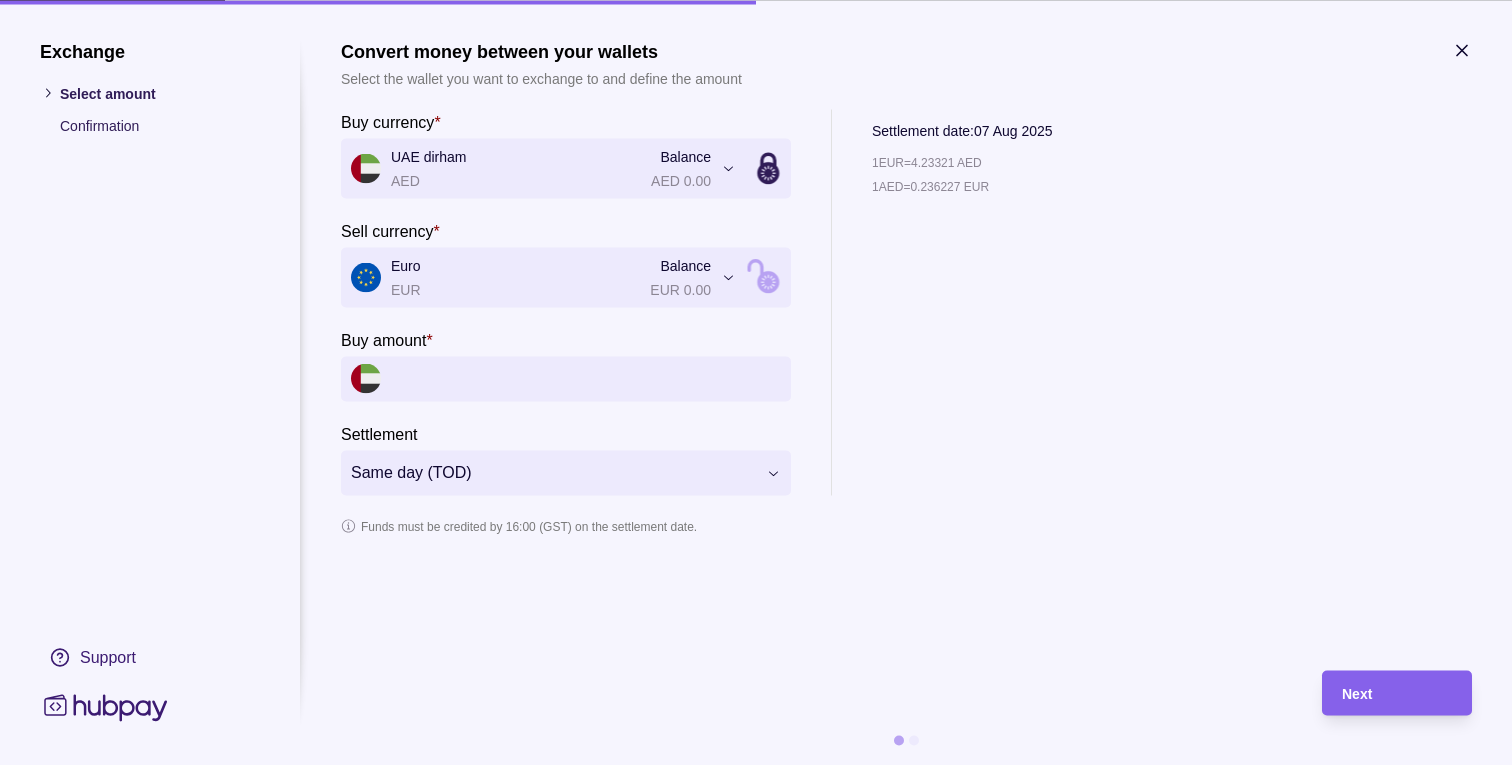 click on "Buy amount  *" at bounding box center (586, 378) 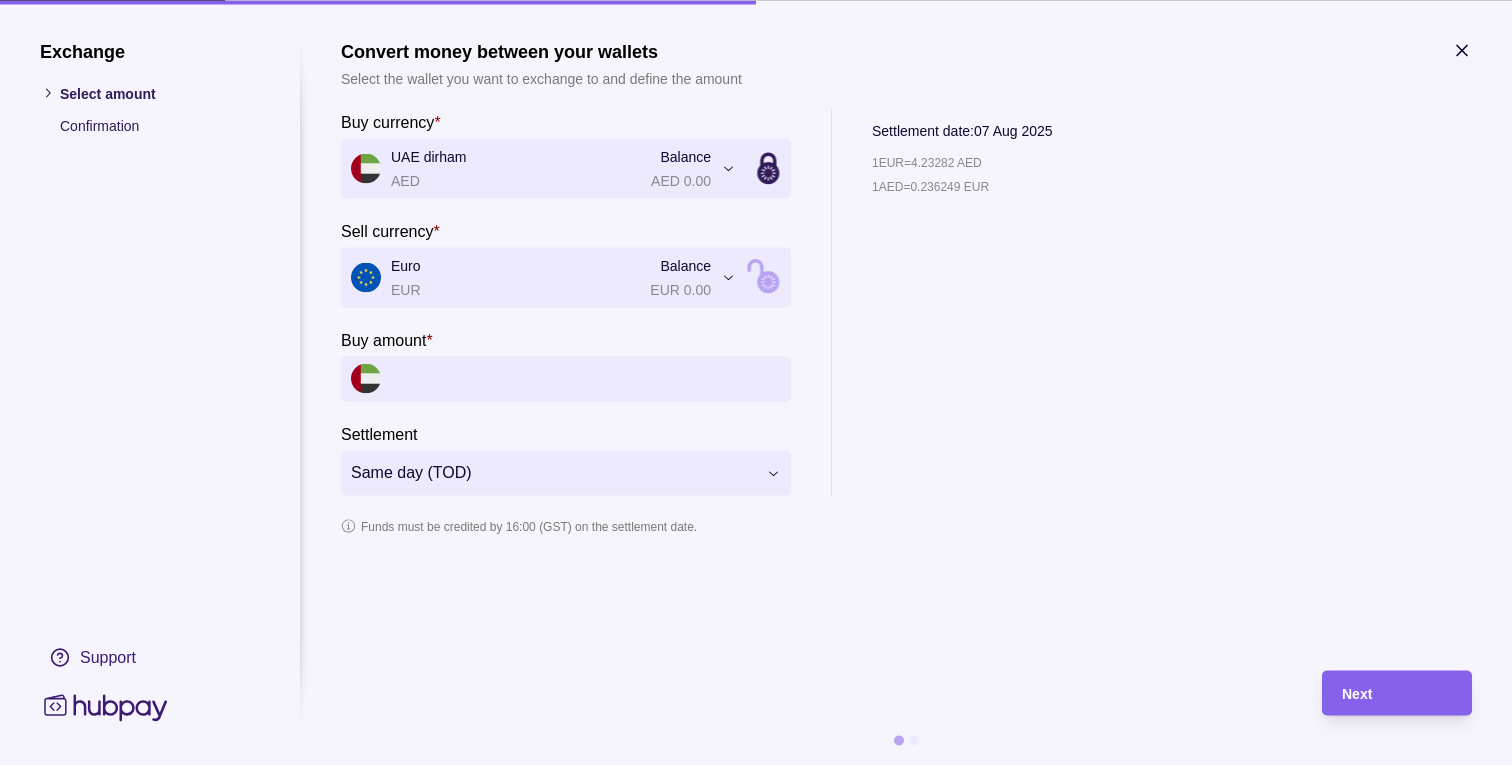 click on "**********" at bounding box center [756, 765] 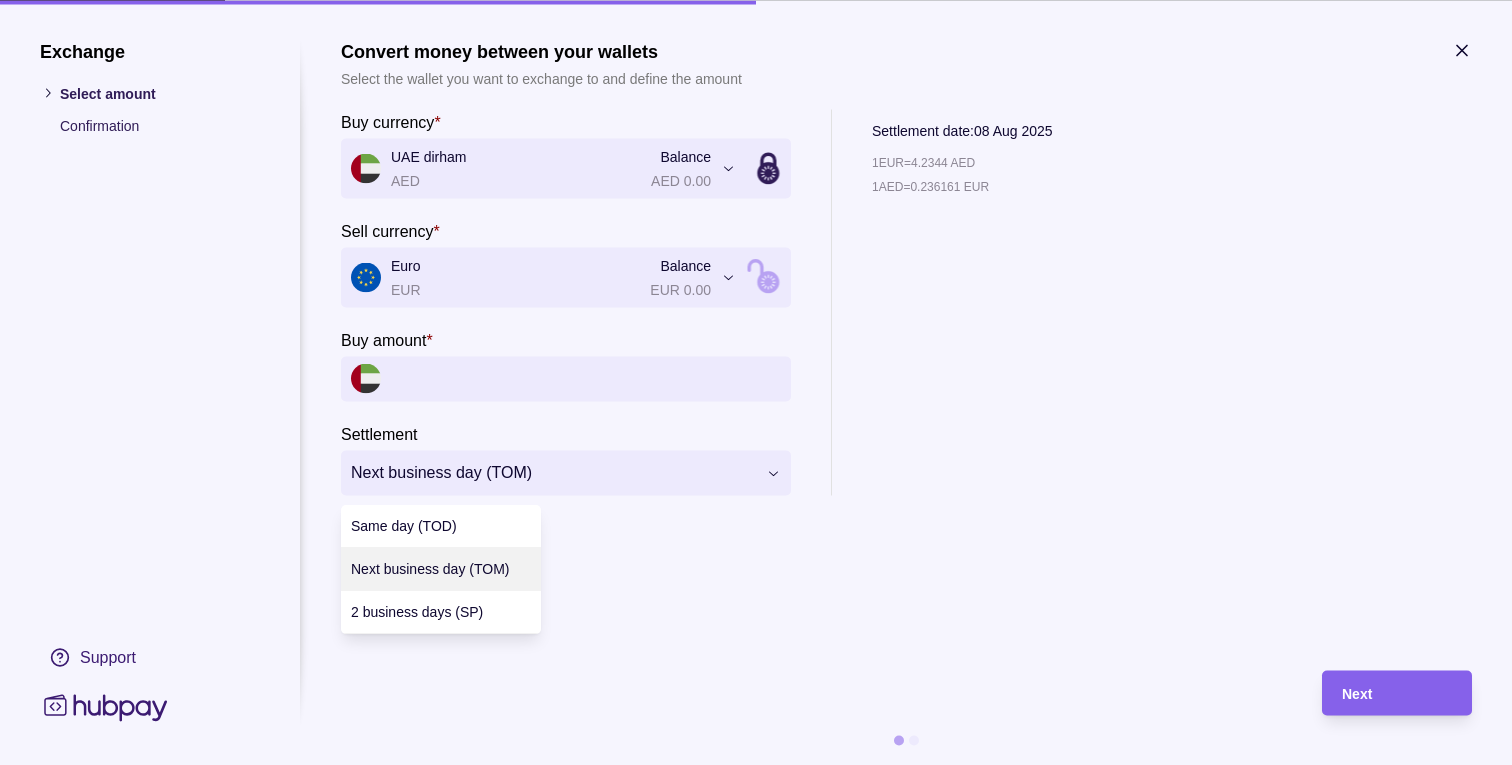 click on "**********" at bounding box center [756, 765] 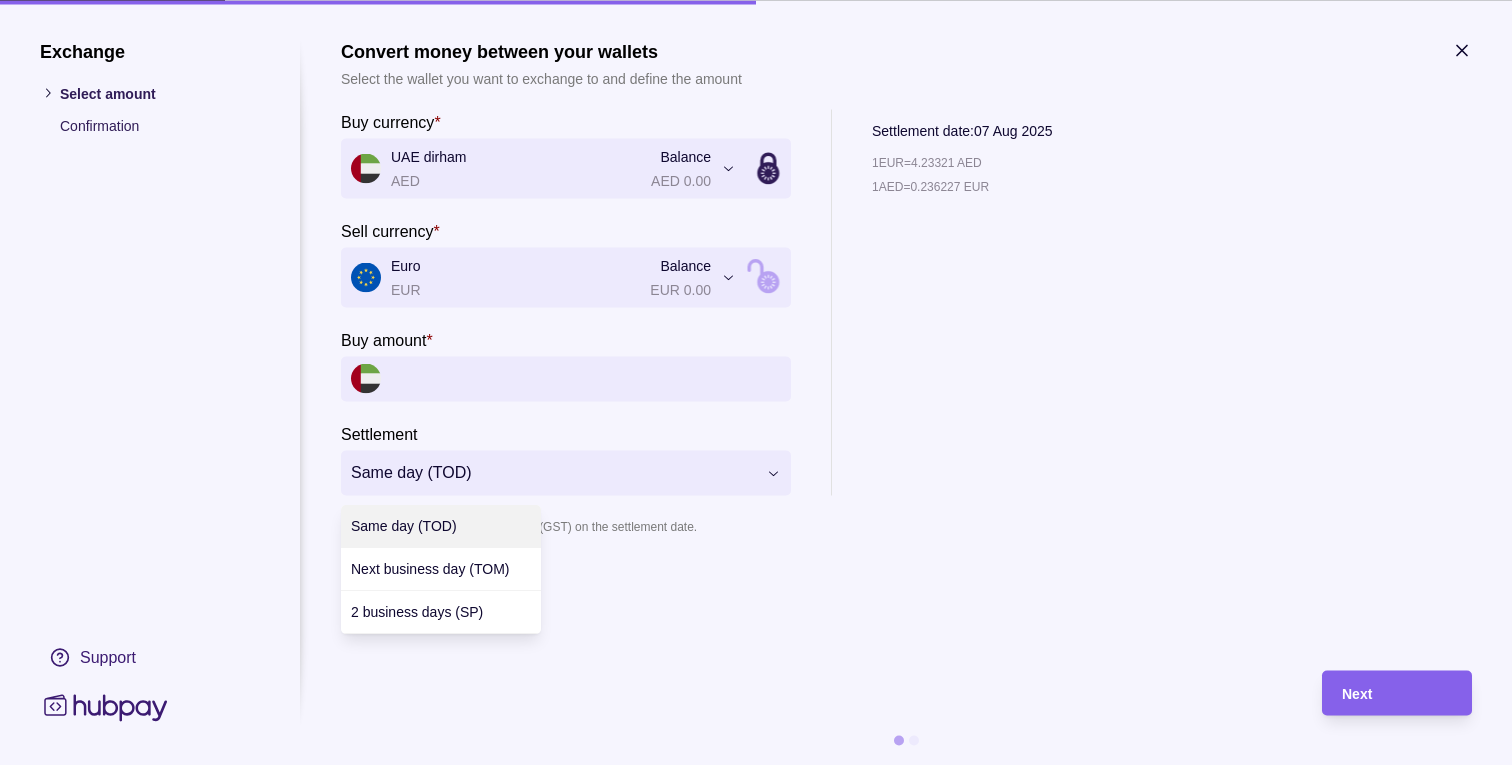 click on "**********" at bounding box center [756, 765] 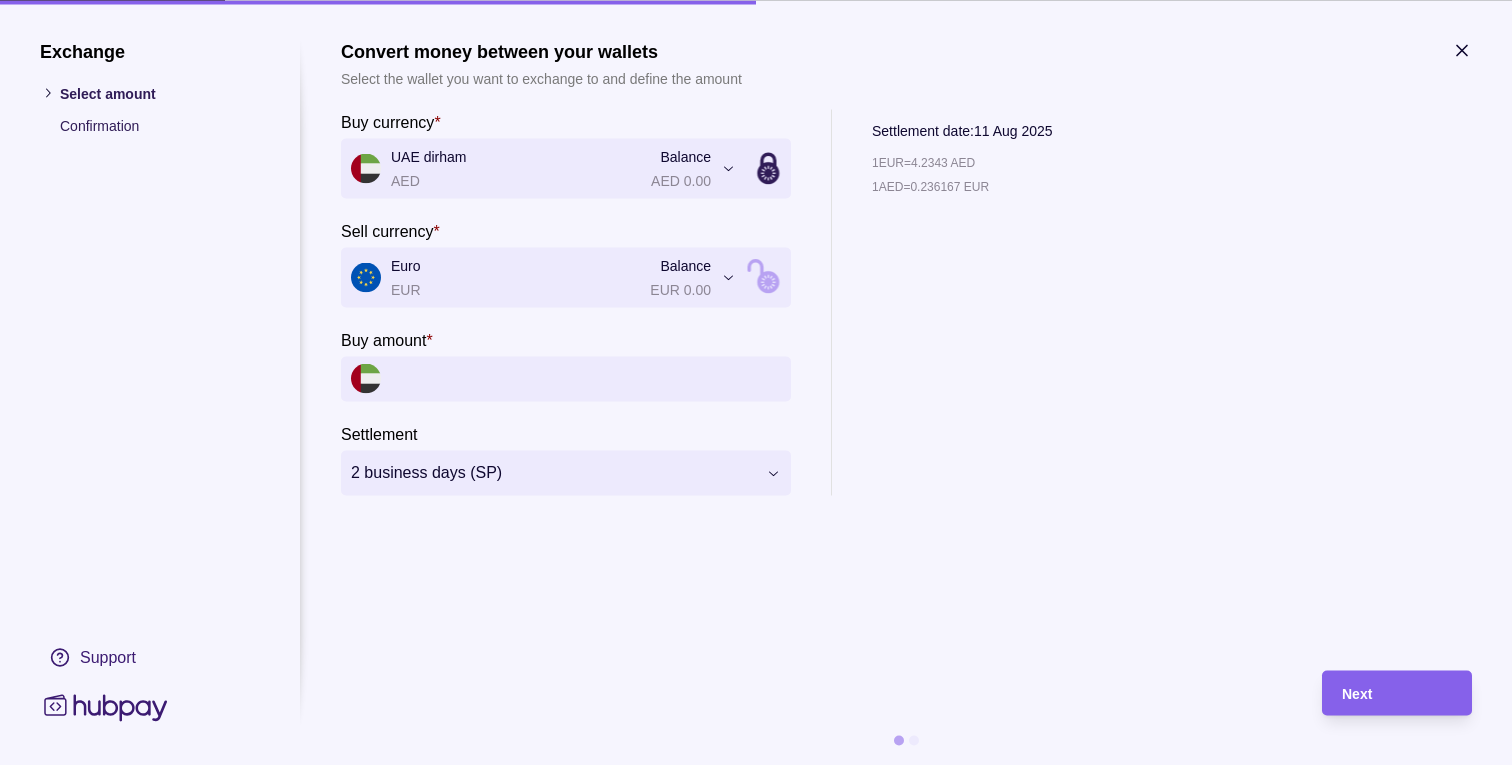 click on "**********" at bounding box center (756, 765) 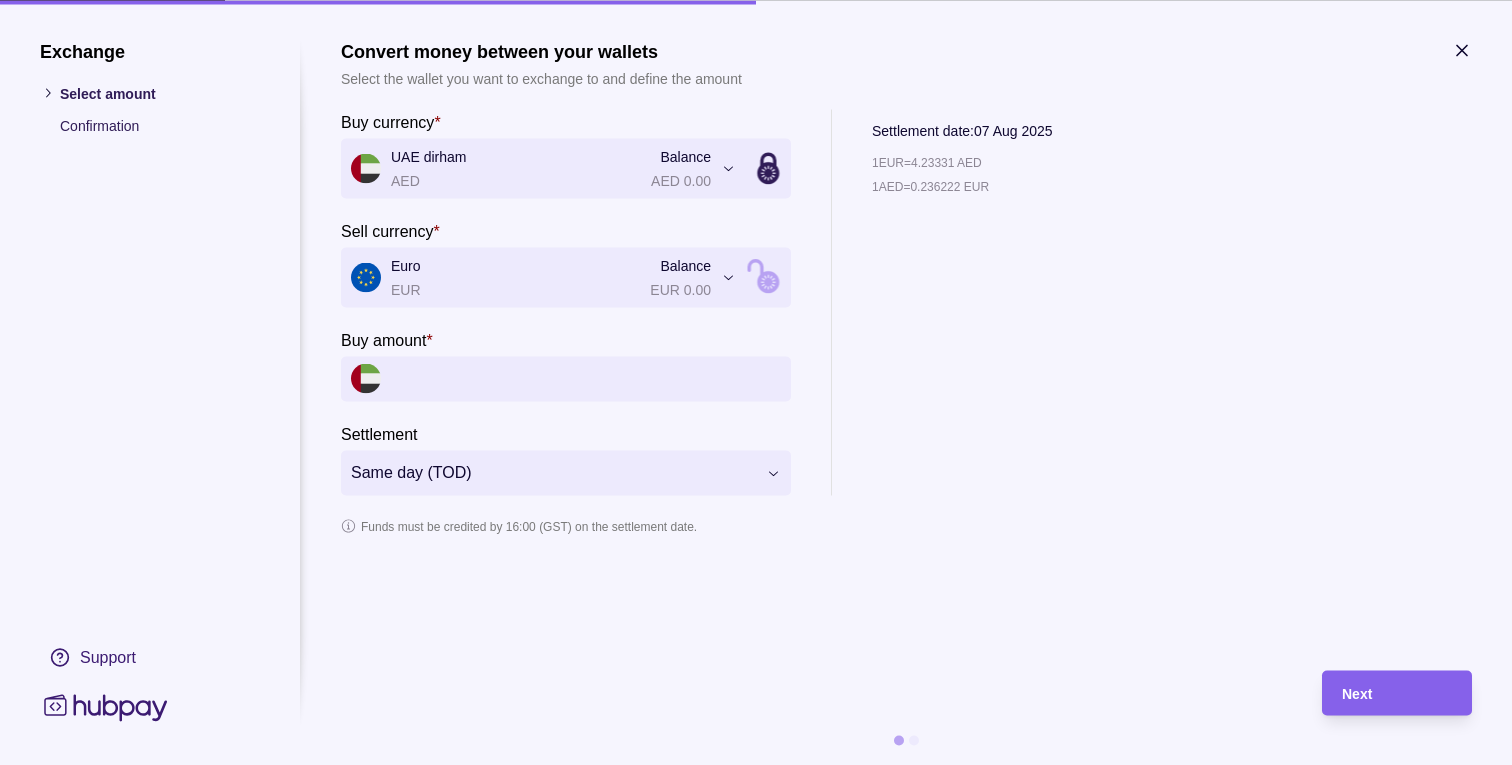 click 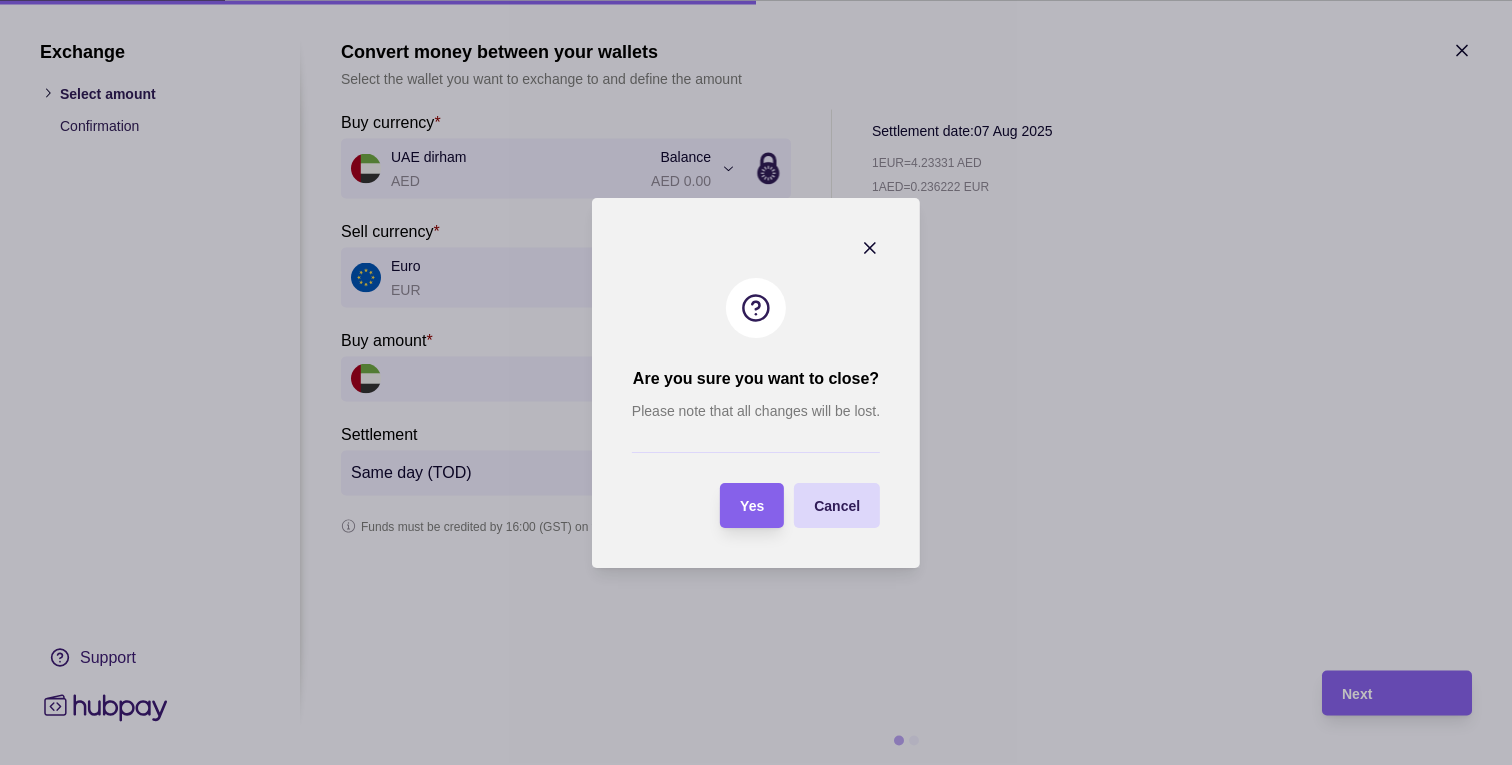click on "Yes" at bounding box center [752, 505] 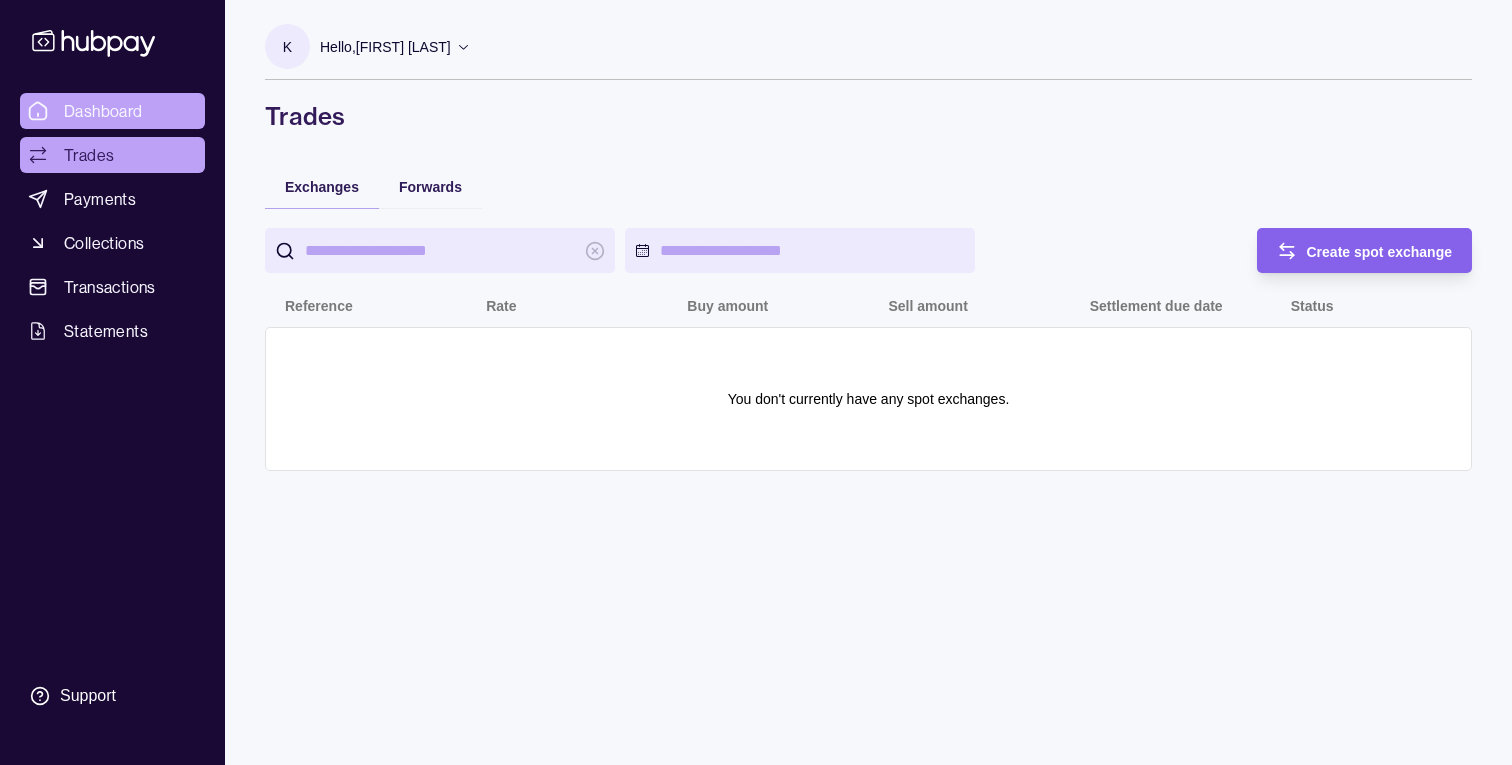 click on "Dashboard" at bounding box center [103, 111] 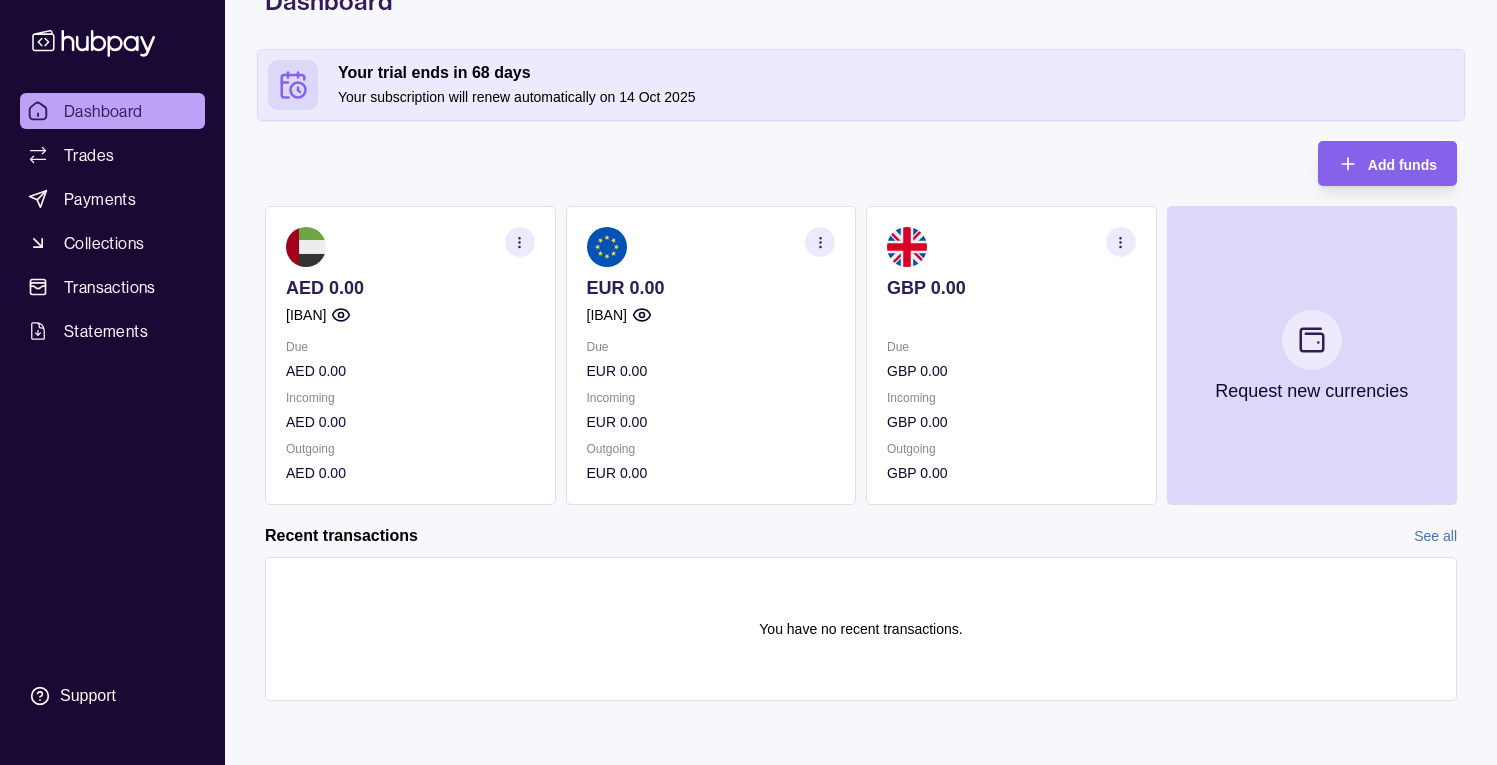 scroll, scrollTop: 0, scrollLeft: 0, axis: both 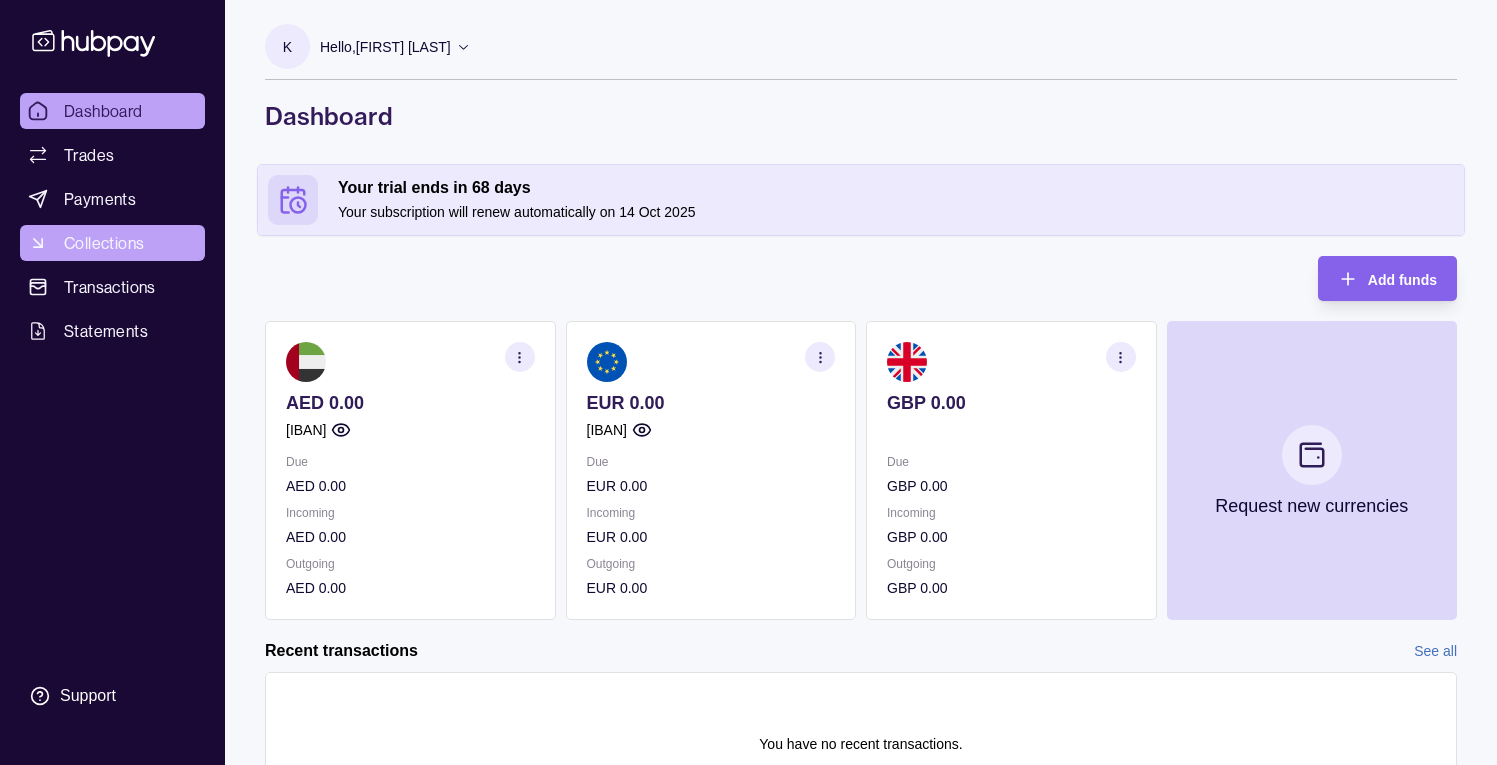 click on "Collections" at bounding box center (104, 243) 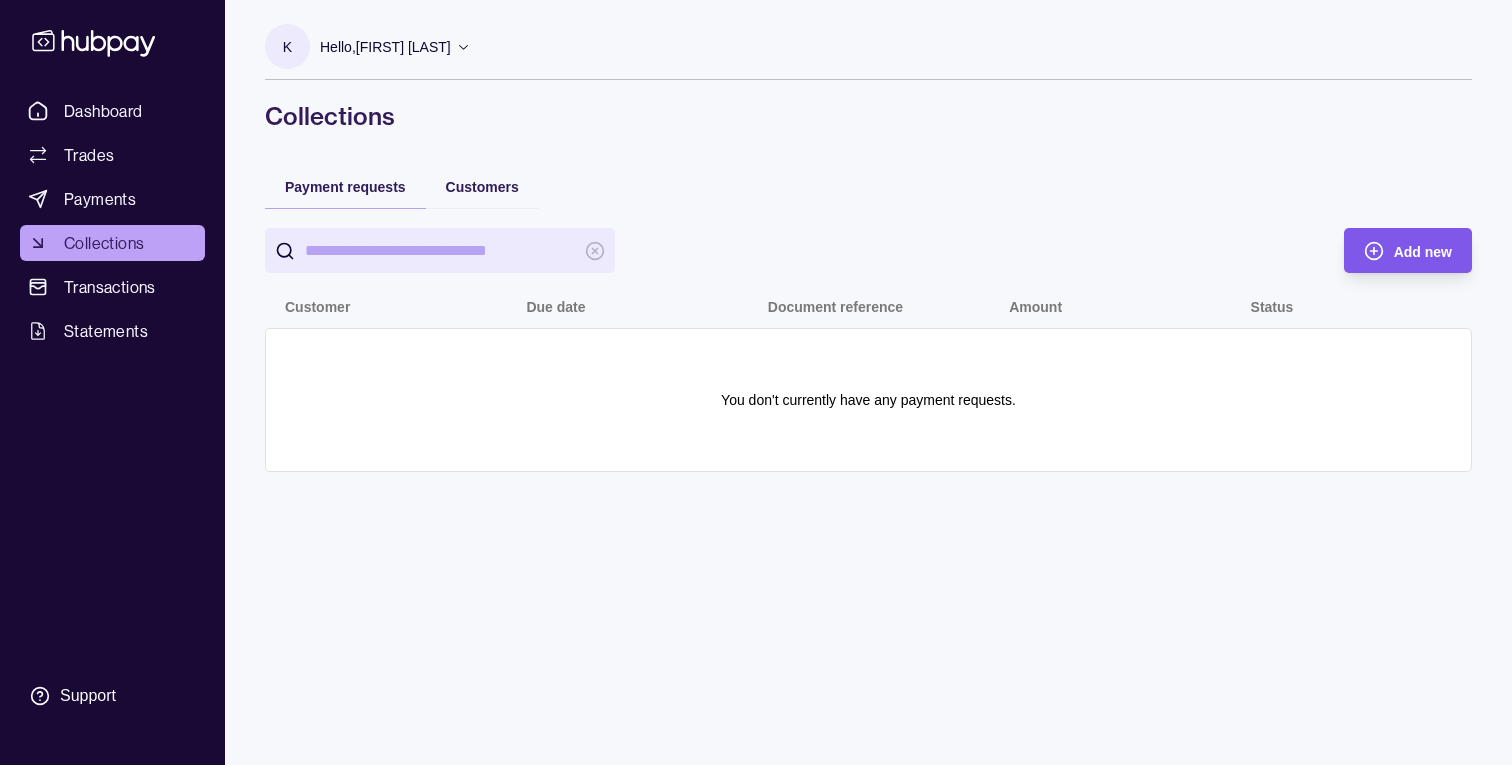 click on "Add new" at bounding box center (1423, 252) 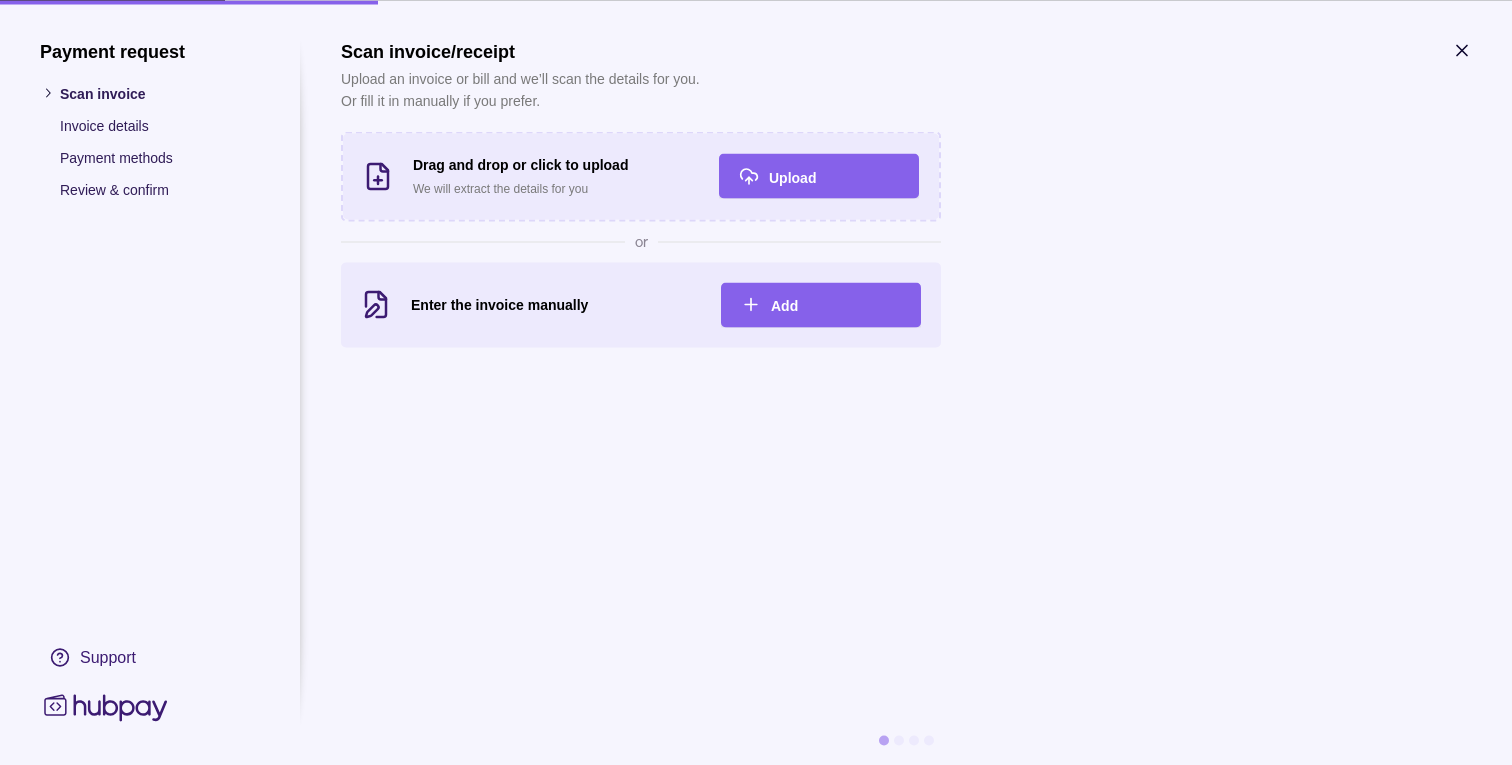 click on "Invoice details" at bounding box center [160, 125] 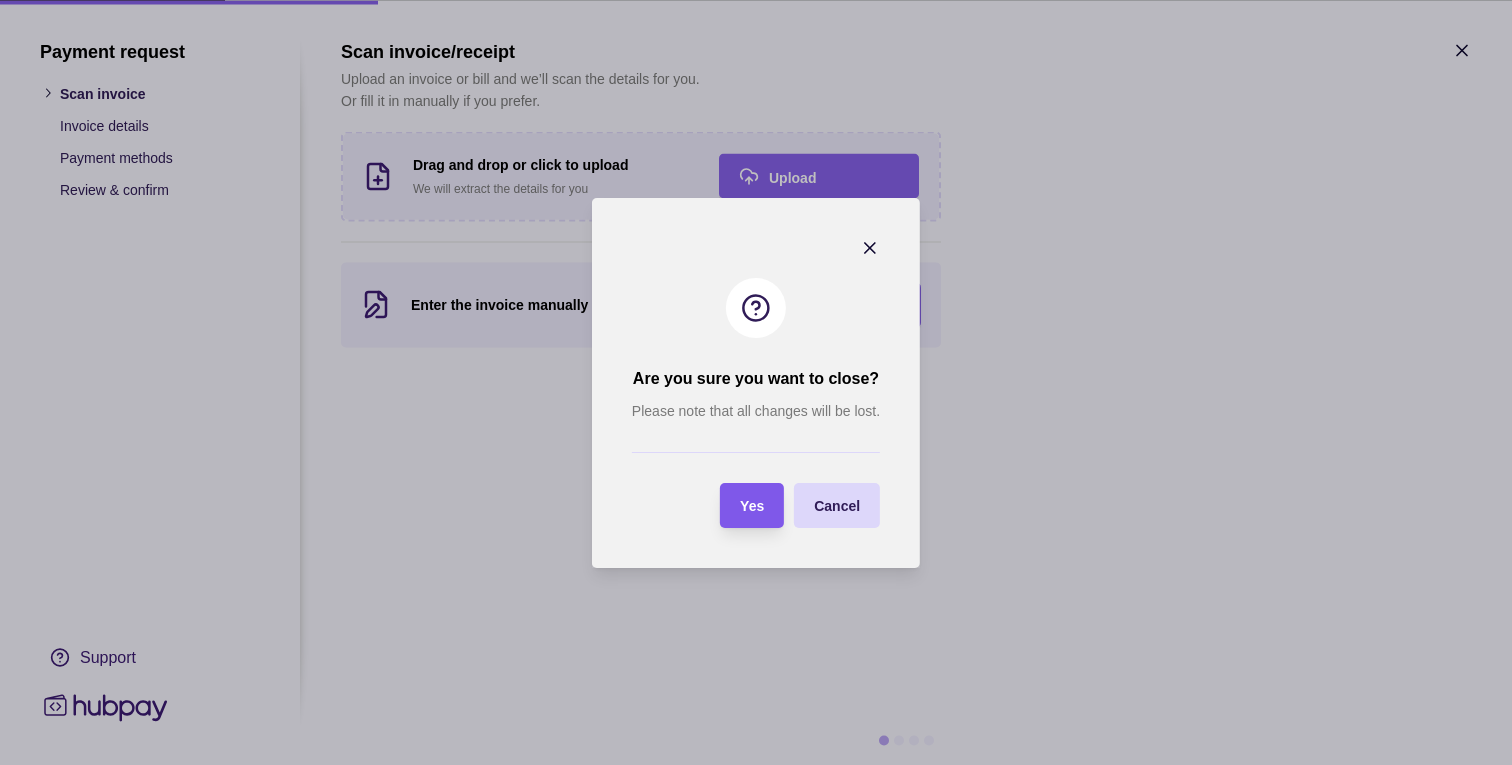 click on "Yes" at bounding box center [752, 506] 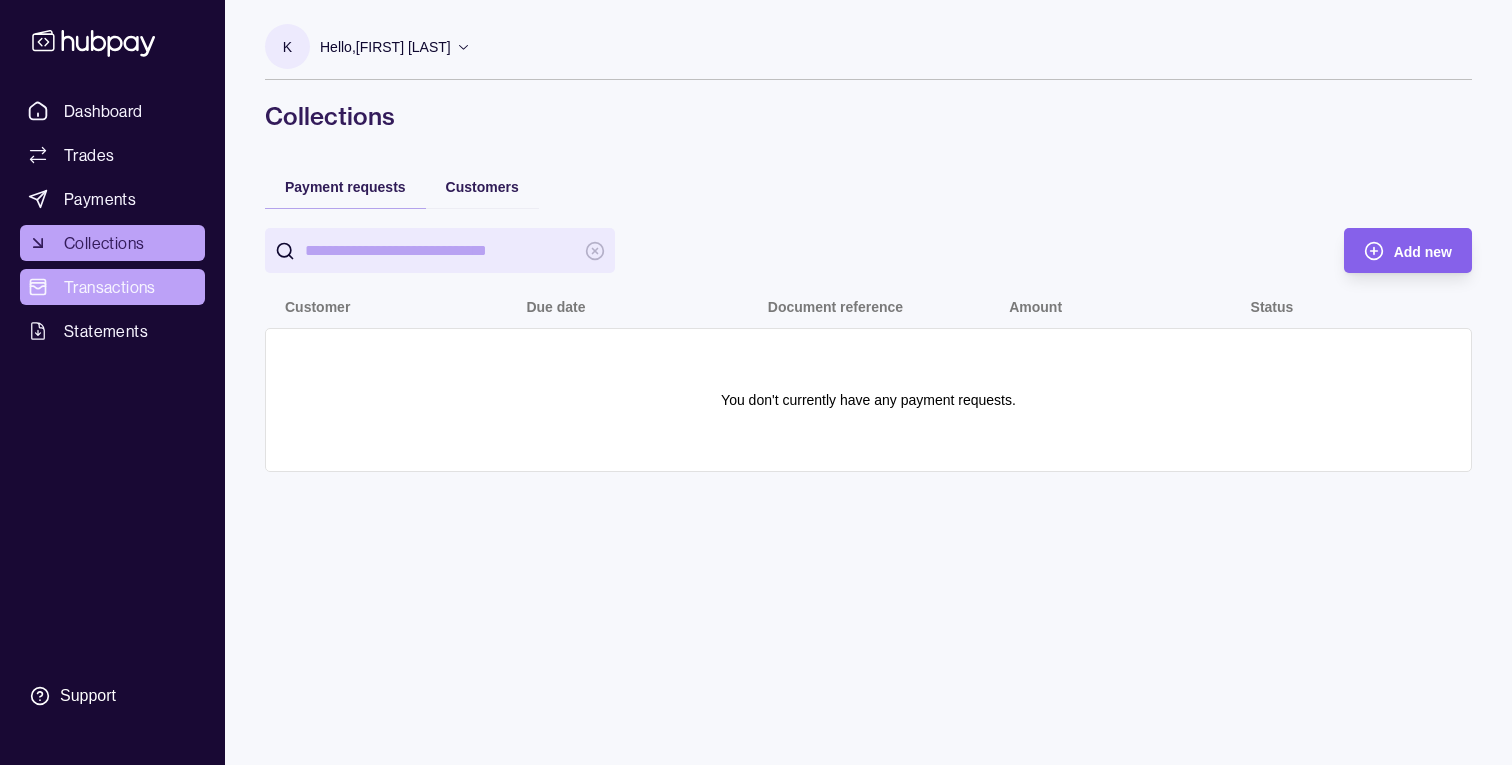 click on "Transactions" at bounding box center (110, 287) 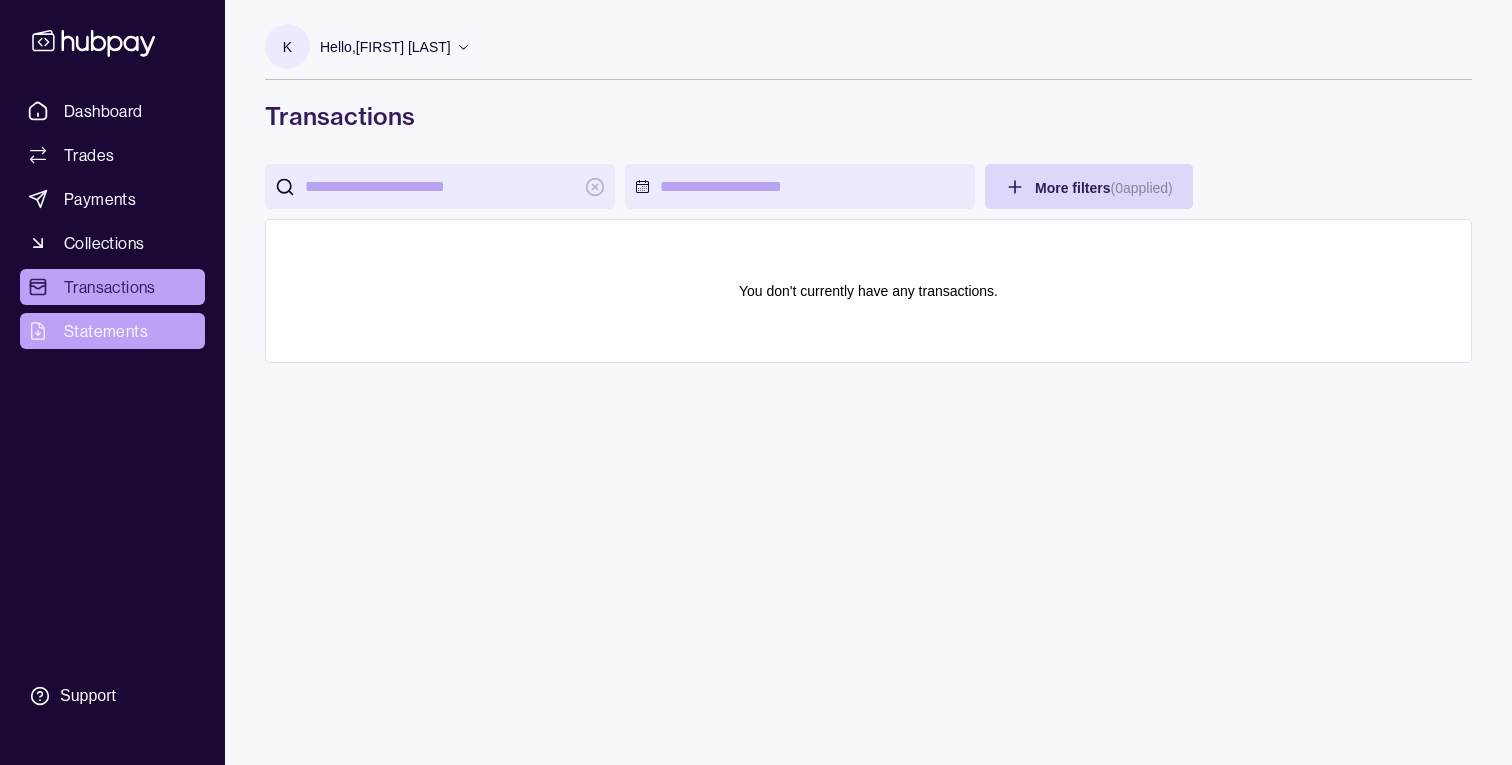 click on "Statements" at bounding box center [106, 331] 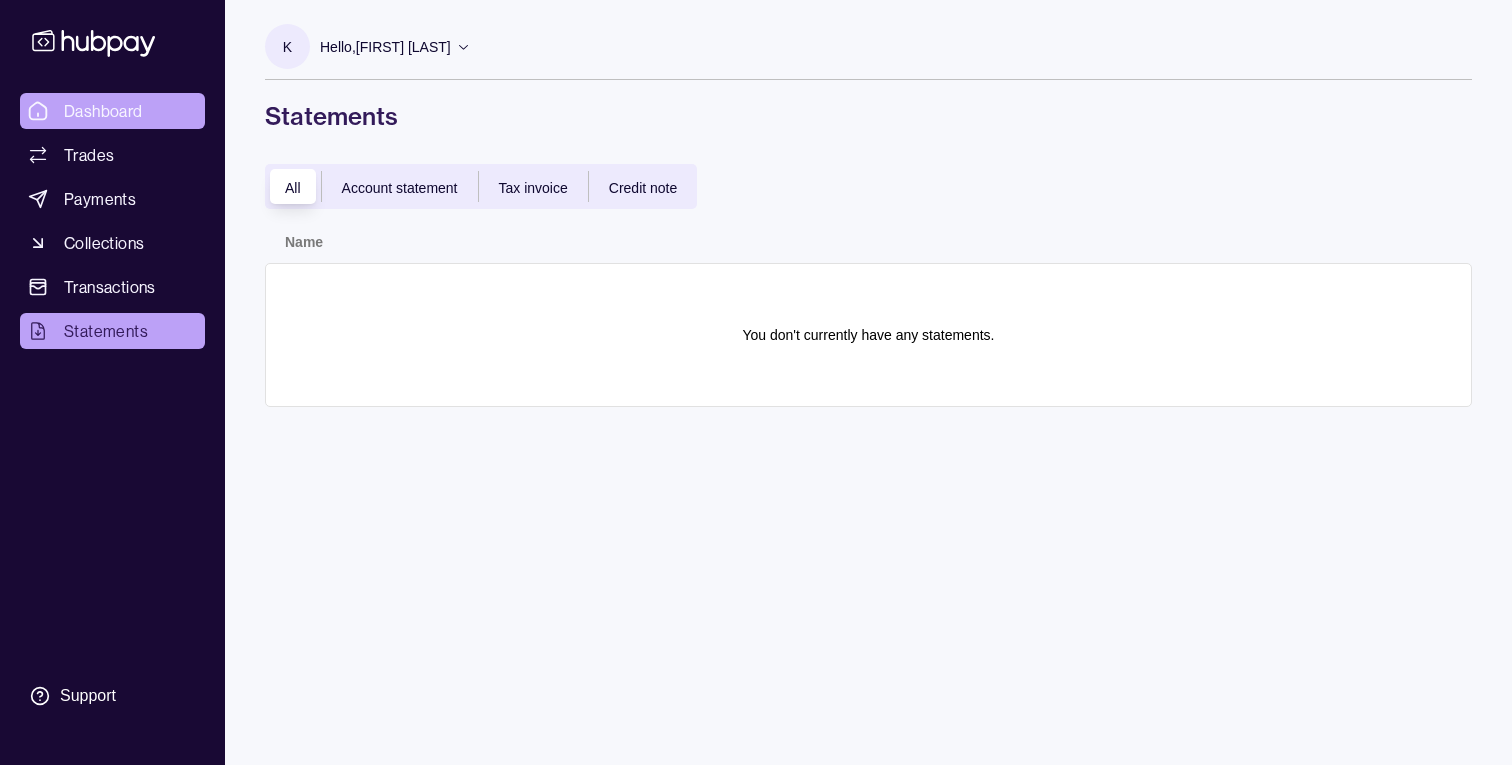 click on "Dashboard" at bounding box center [103, 111] 